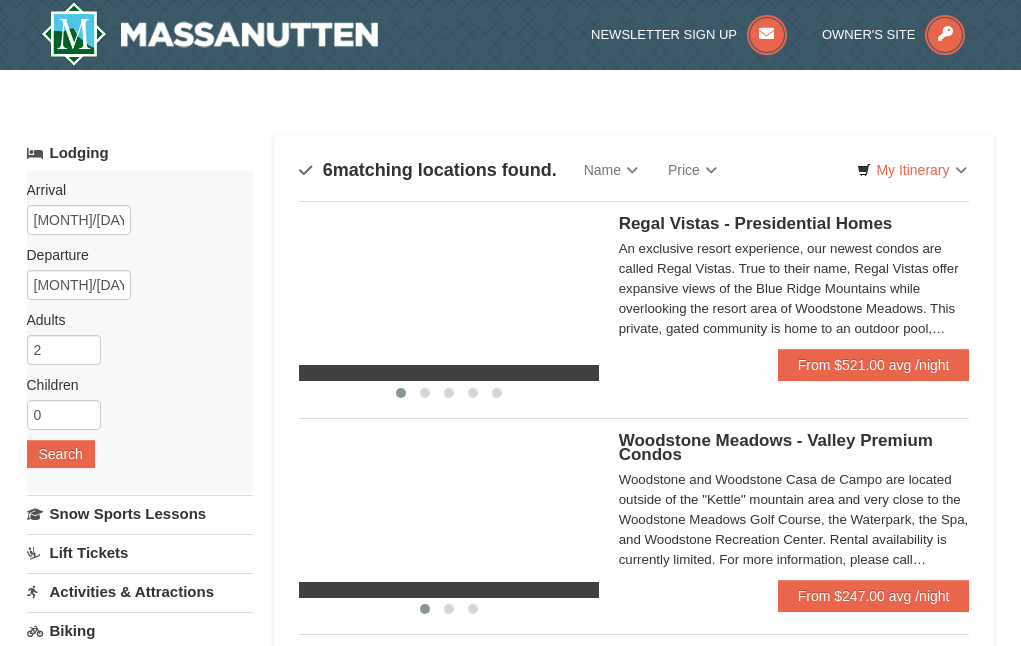 scroll, scrollTop: 0, scrollLeft: 0, axis: both 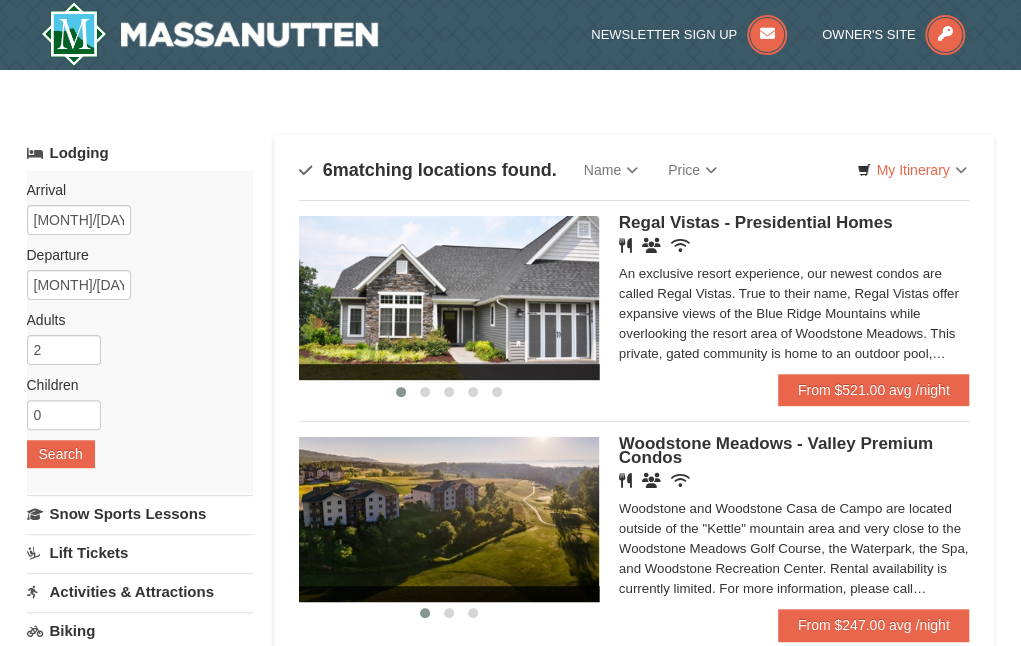 click on "An exclusive resort experience, our newest condos are called Regal Vistas. True to their name, Regal Vistas offer expansive views of the Blue Ridge Mountains while overlooking the resort area of Woodstone Meadows. This private, gated community is home to an outdoor pool, picnic area, and workout facility. Located outside of the "Kettle" mountain area and very close to the Woodstone Meadows Golf Course, the WaterPark, the Spa, and Woodstone Recreation Center.
Rental availability is currently limited. For more information, please call [PHONE] on [DAY] - [DAY] [TIME] - [TIME] and [DAY] [TIME] - [TIME]. Condo and hotel reservations are subject to a $25 change fee.
We look forward to welcoming you!" at bounding box center (794, 314) 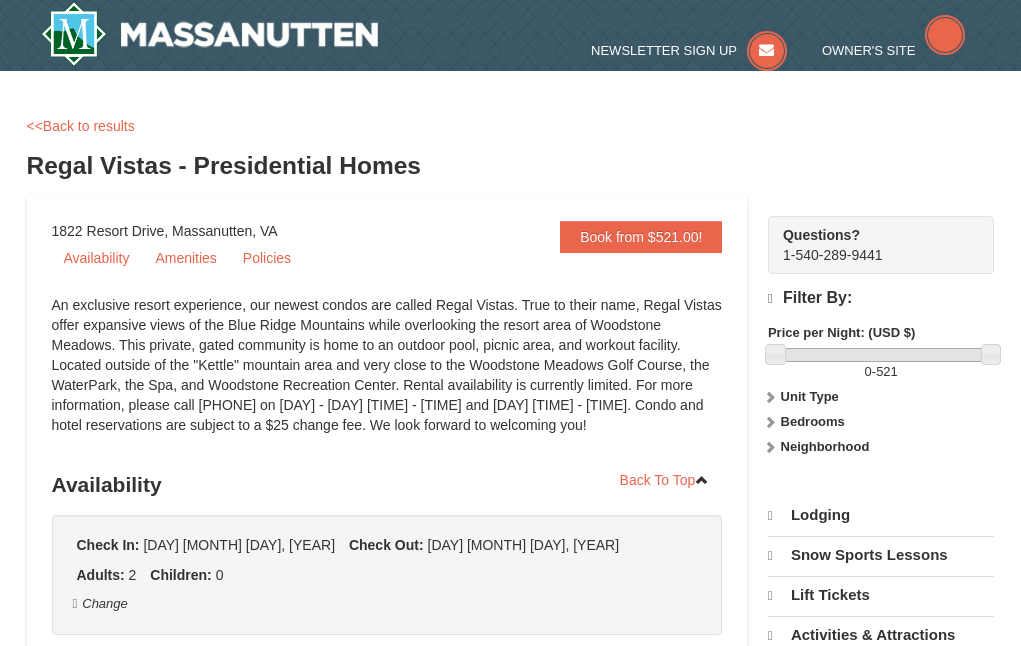 scroll, scrollTop: 0, scrollLeft: 0, axis: both 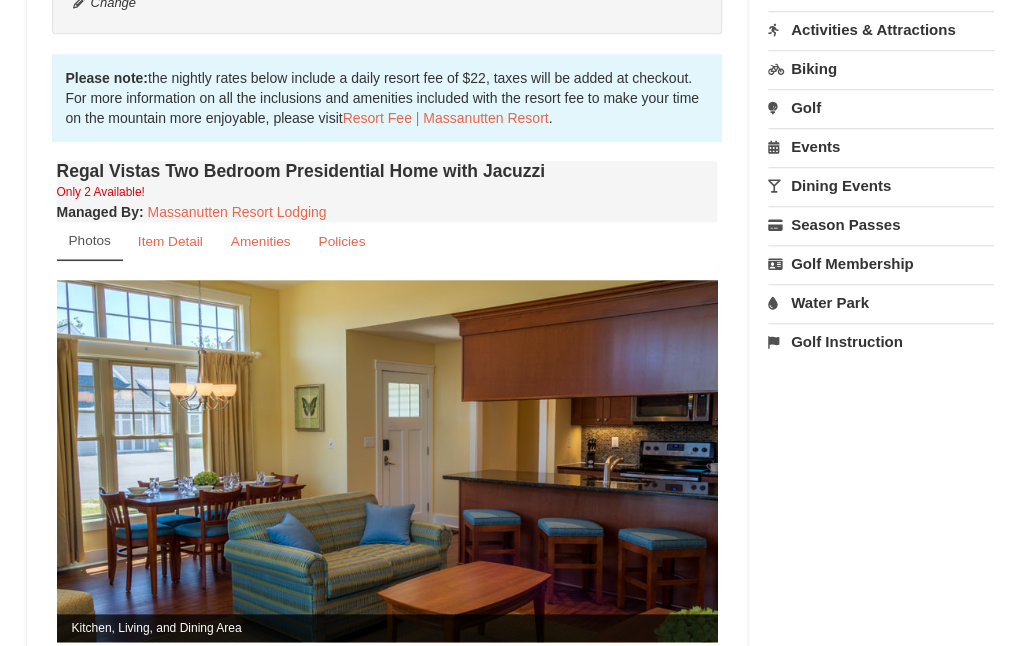 click on "Dining Events" at bounding box center [881, 185] 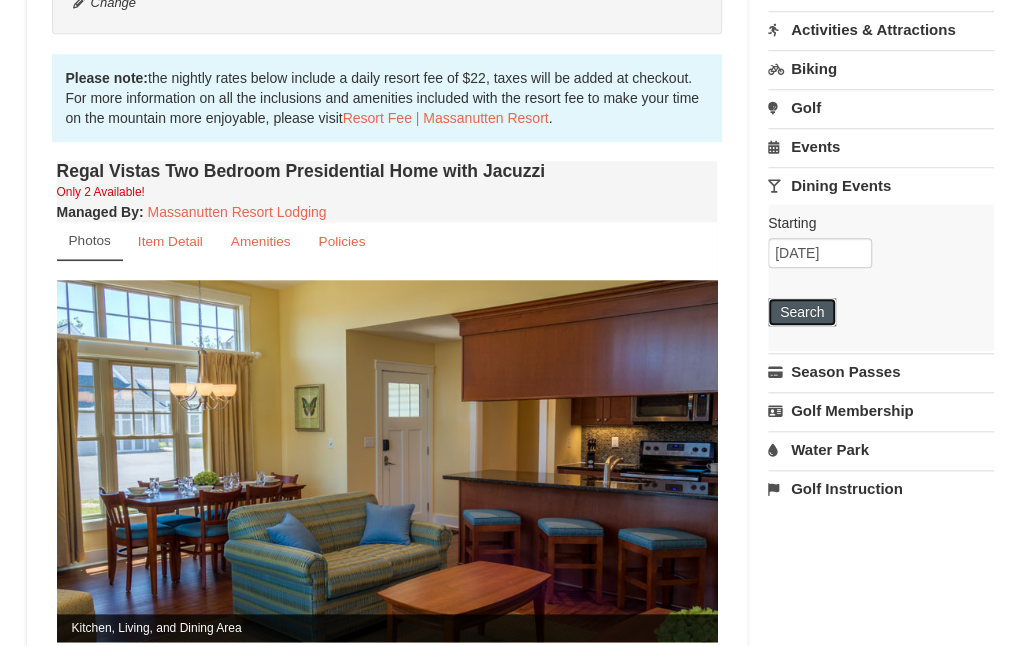 click on "Search" at bounding box center (802, 312) 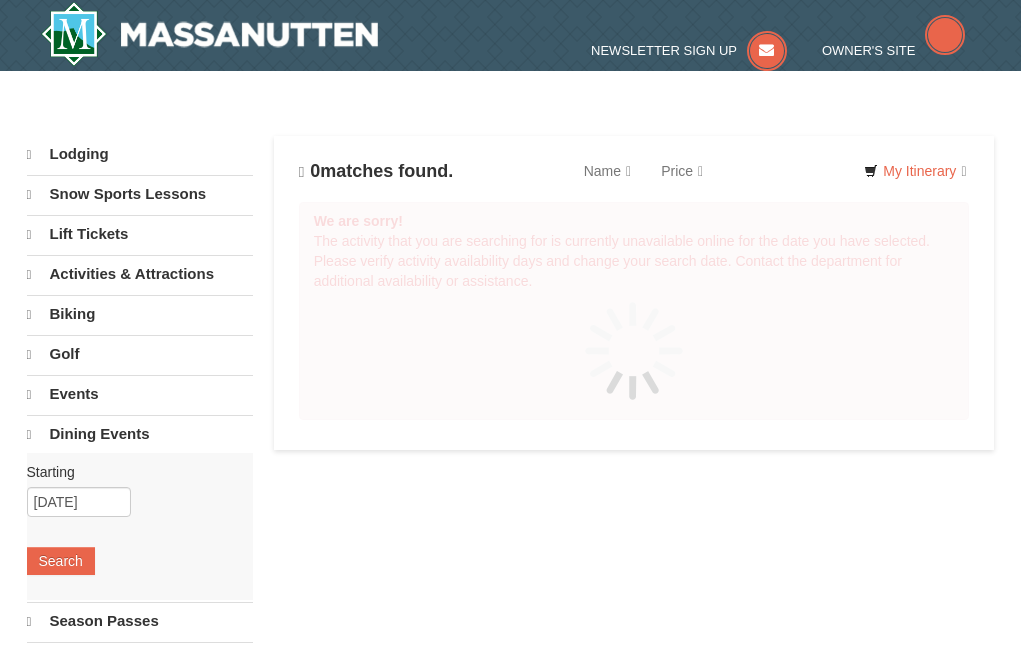 scroll, scrollTop: 0, scrollLeft: 0, axis: both 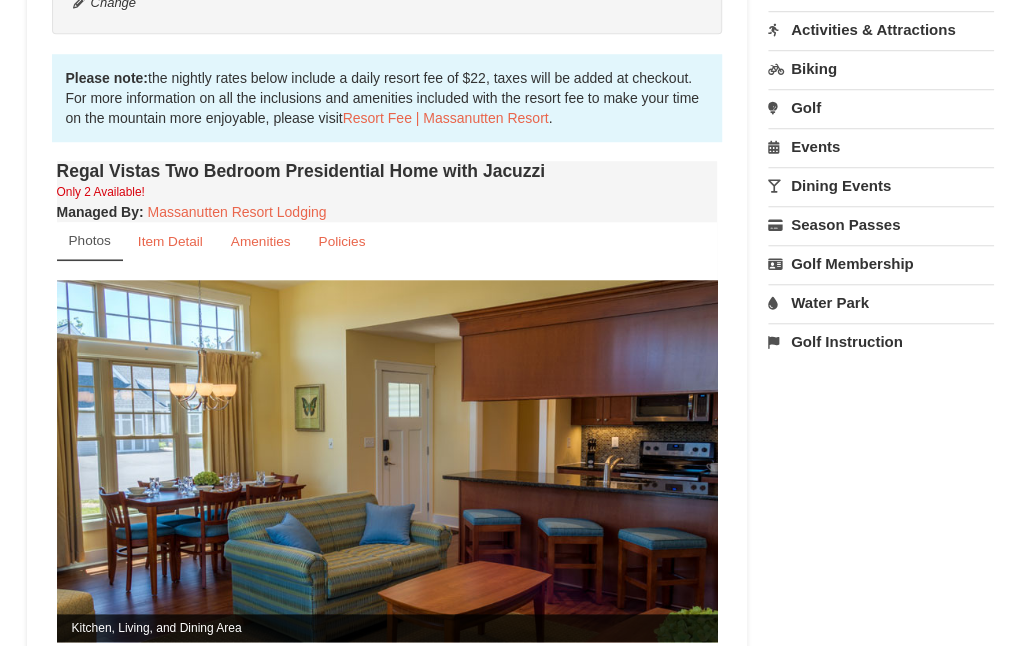 click on "Water Park" at bounding box center (881, 302) 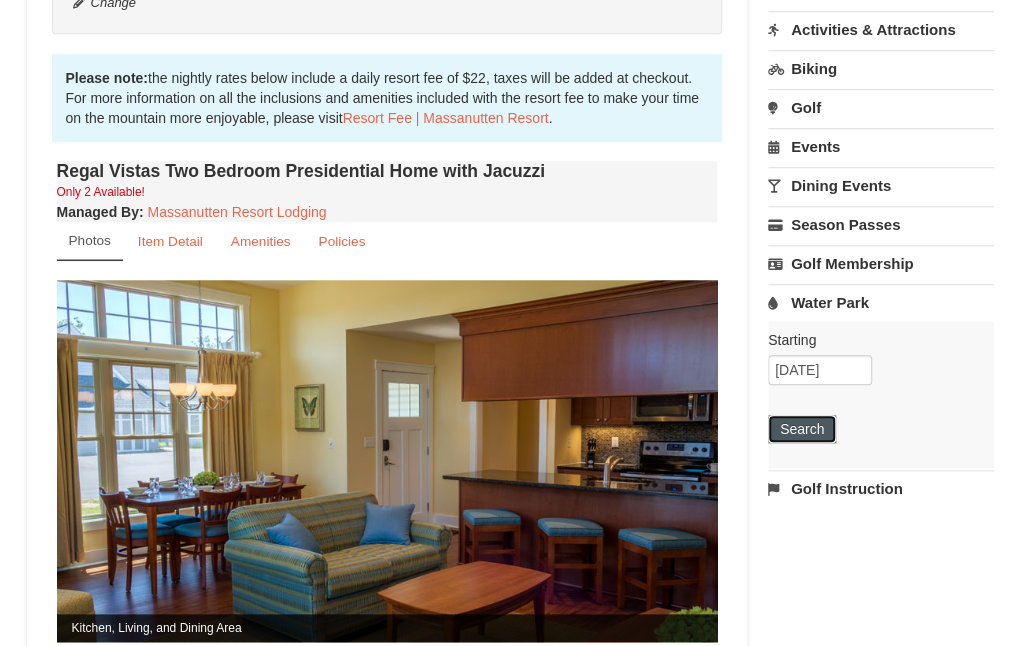 click on "Search" at bounding box center [802, 429] 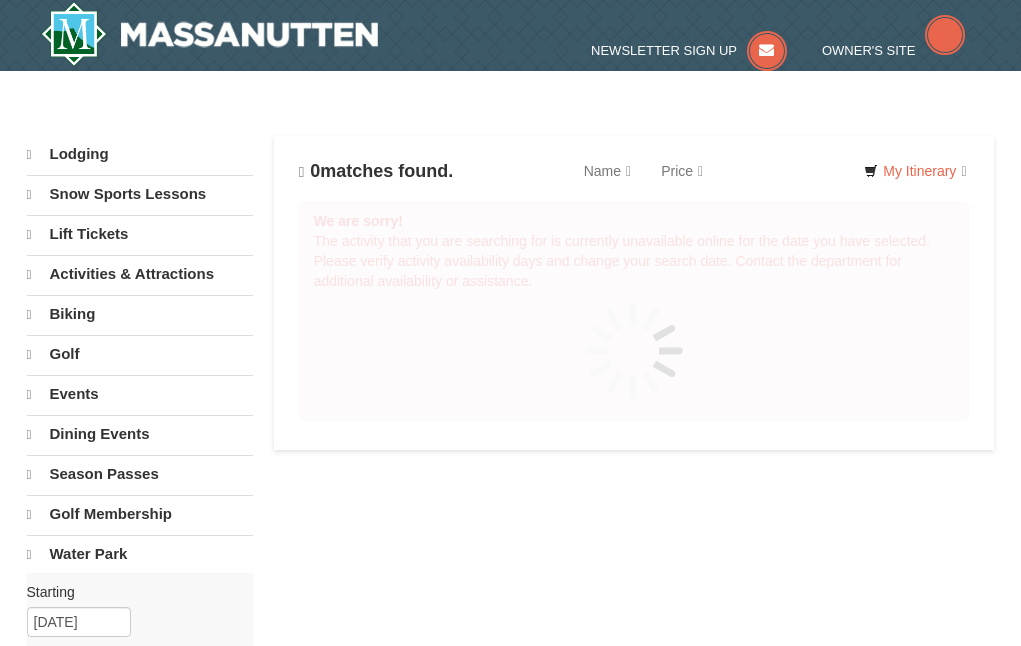 scroll, scrollTop: 0, scrollLeft: 0, axis: both 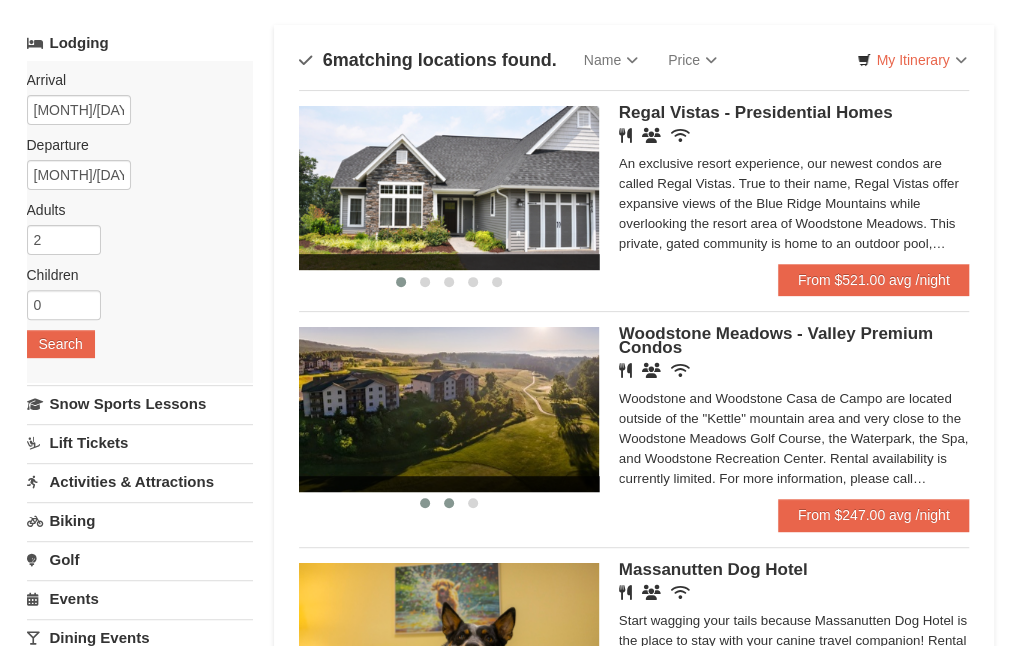 click at bounding box center [449, 503] 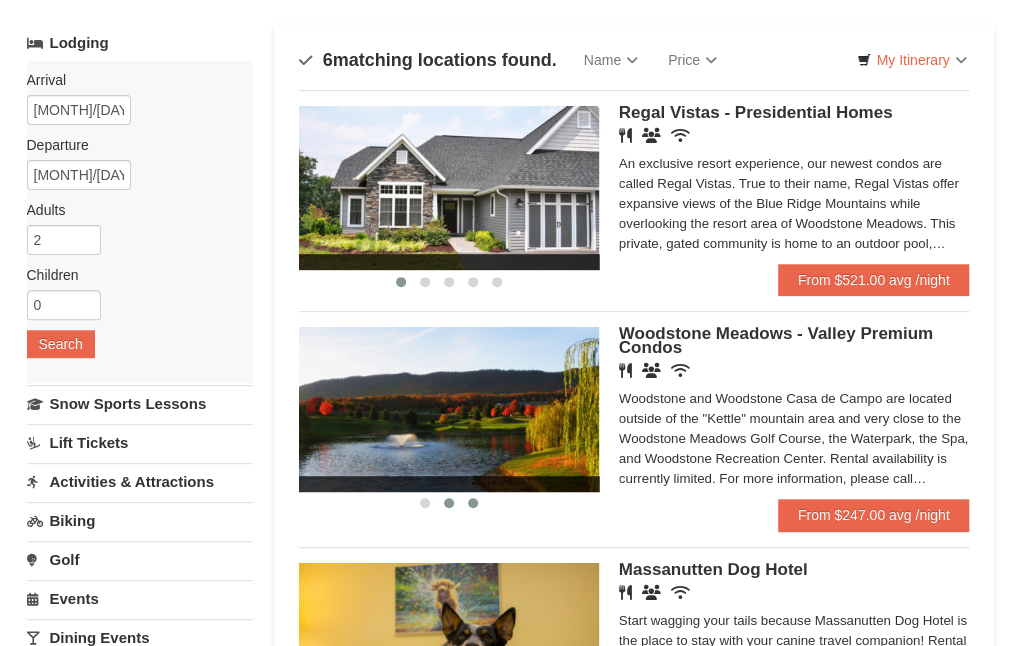 click at bounding box center (473, 503) 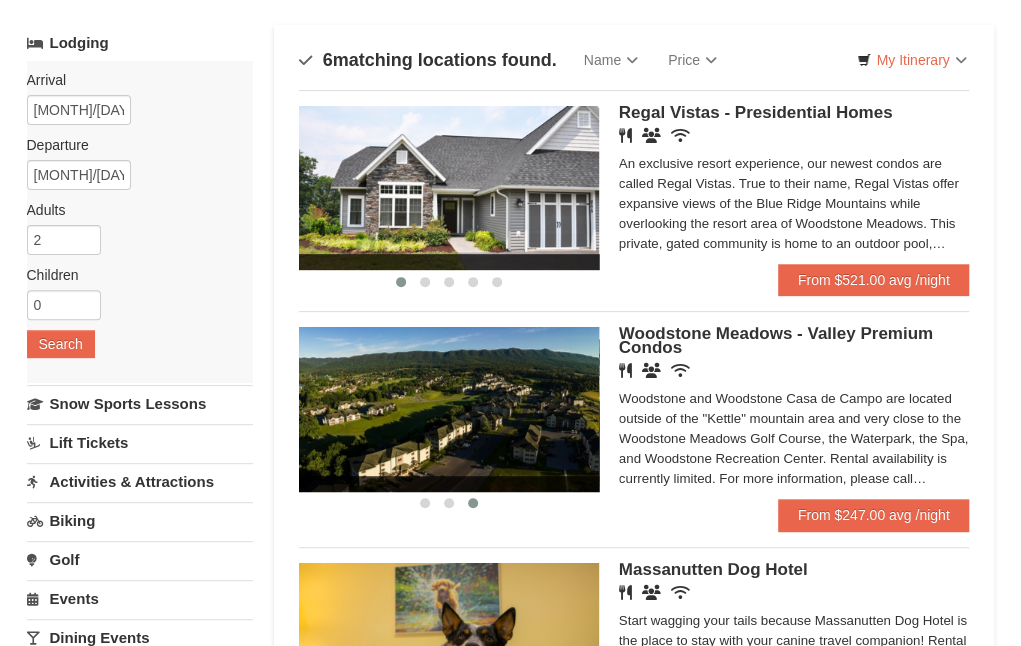 click at bounding box center [449, 409] 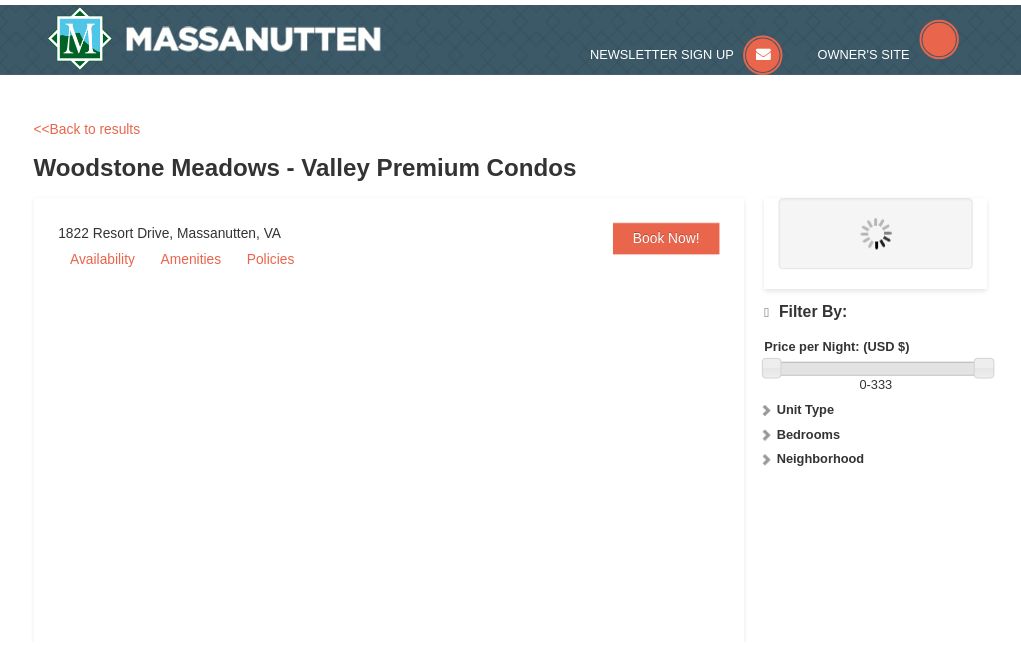scroll, scrollTop: 0, scrollLeft: 0, axis: both 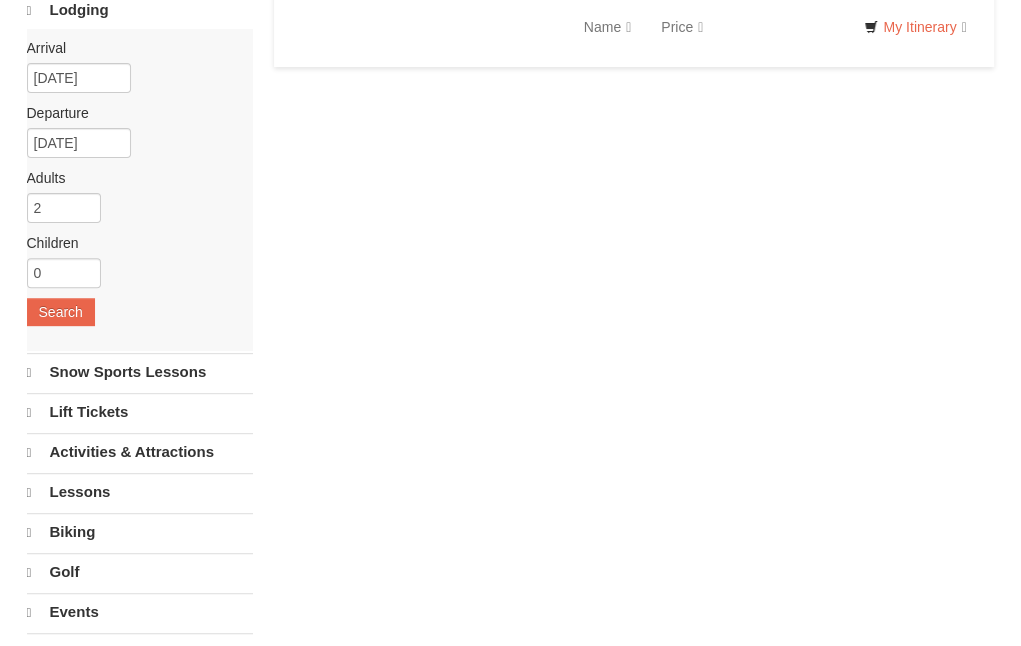 select on "8" 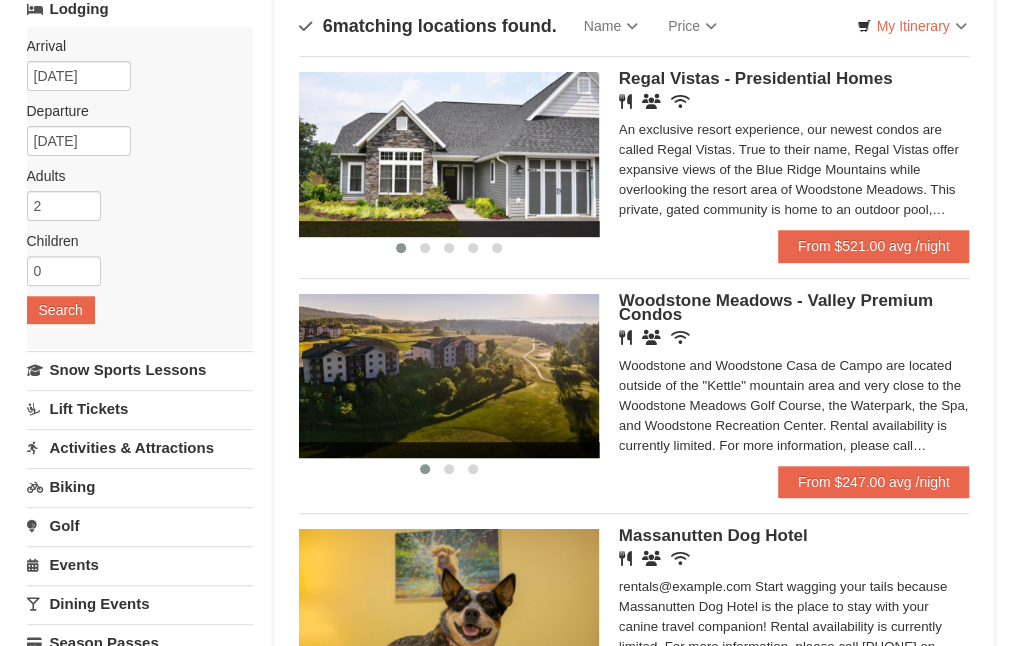 scroll, scrollTop: 143, scrollLeft: 0, axis: vertical 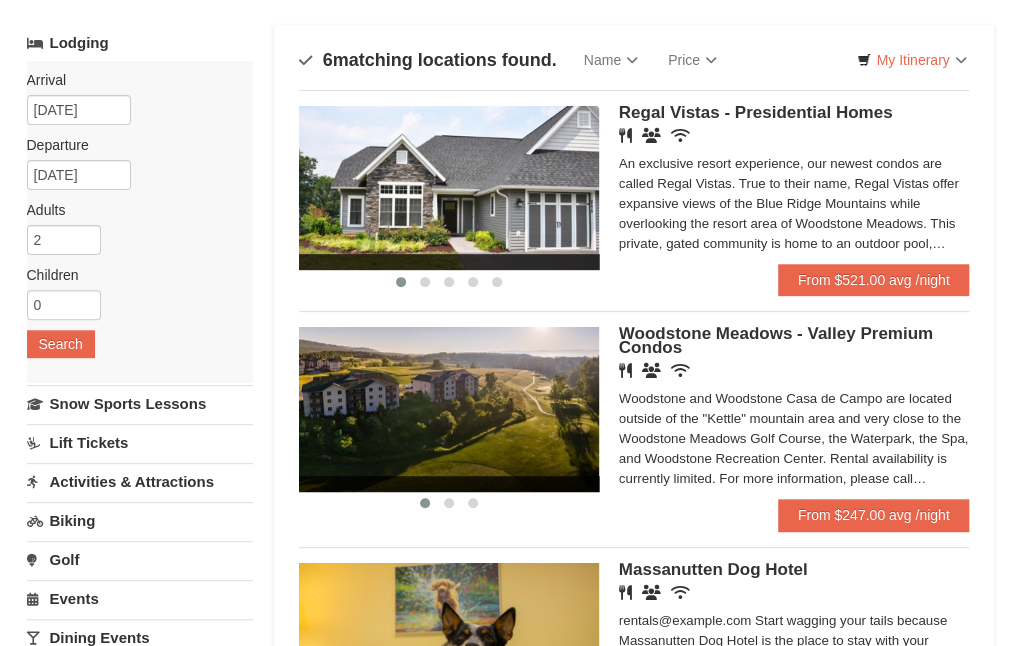 click at bounding box center [449, 188] 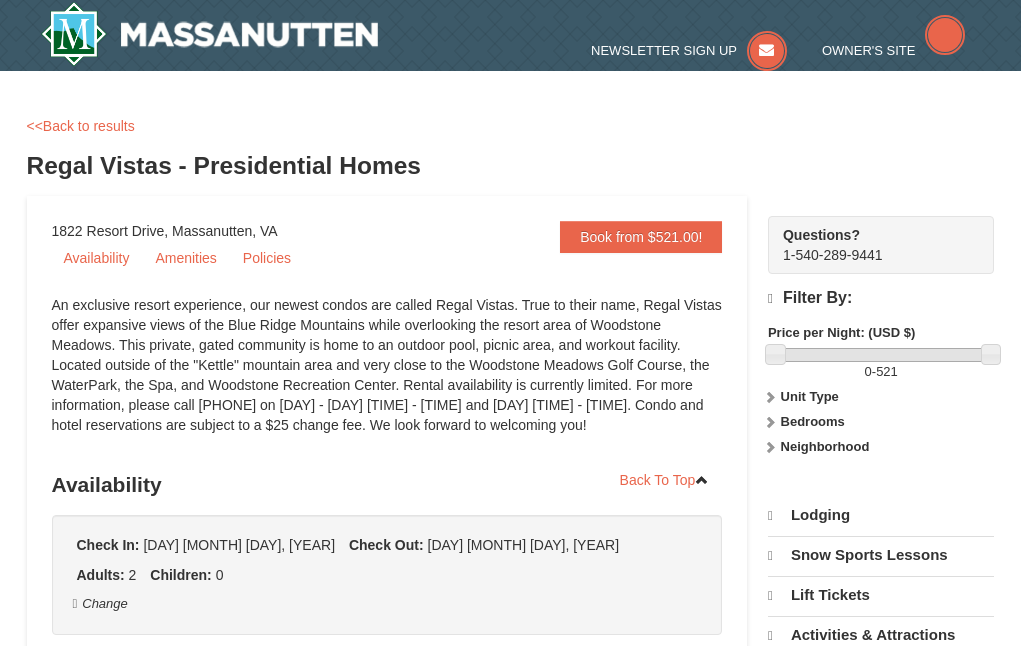 scroll, scrollTop: 0, scrollLeft: 0, axis: both 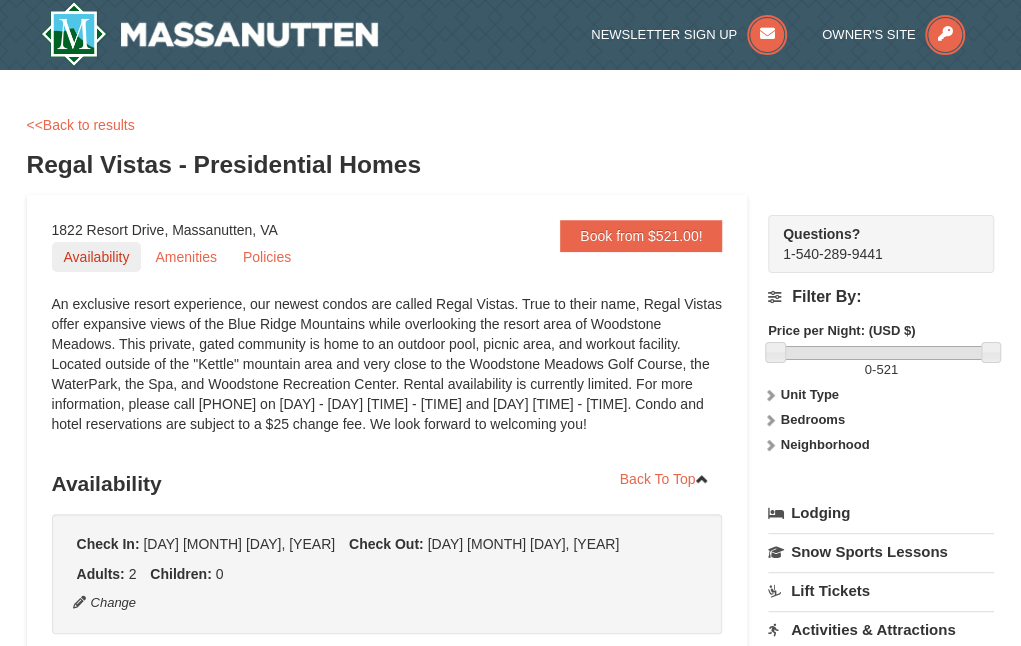 click on "Availability" at bounding box center (97, 257) 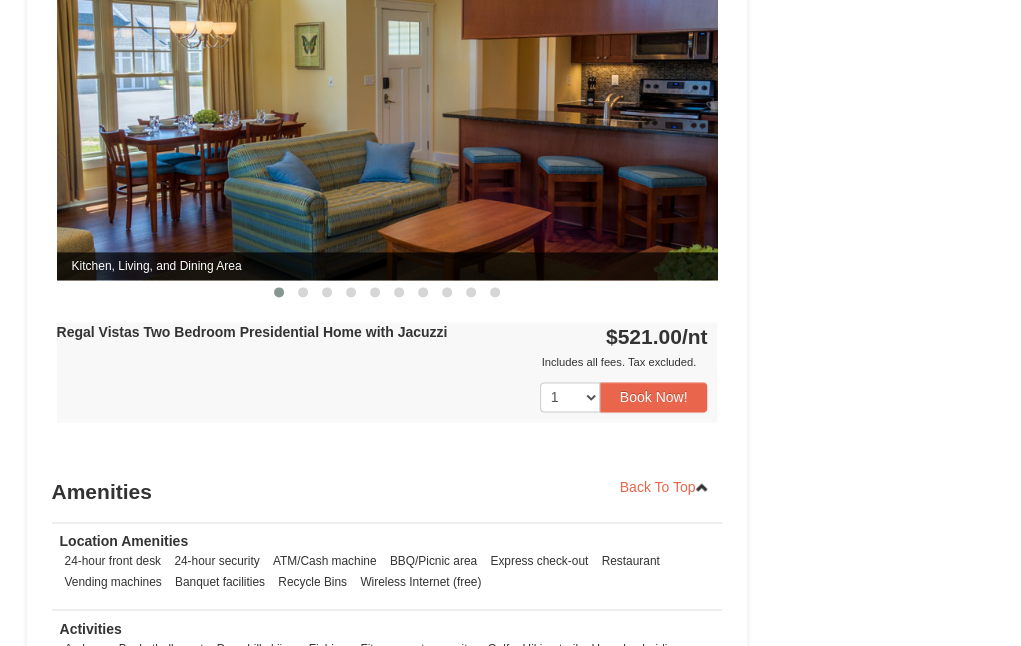 scroll, scrollTop: 762, scrollLeft: 0, axis: vertical 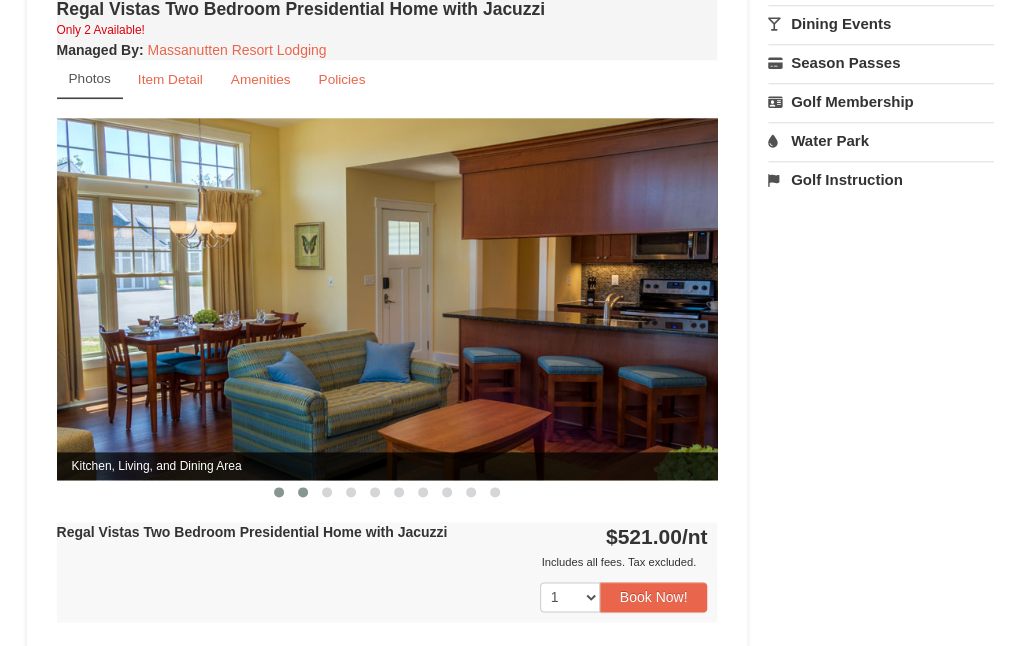 click at bounding box center [303, 492] 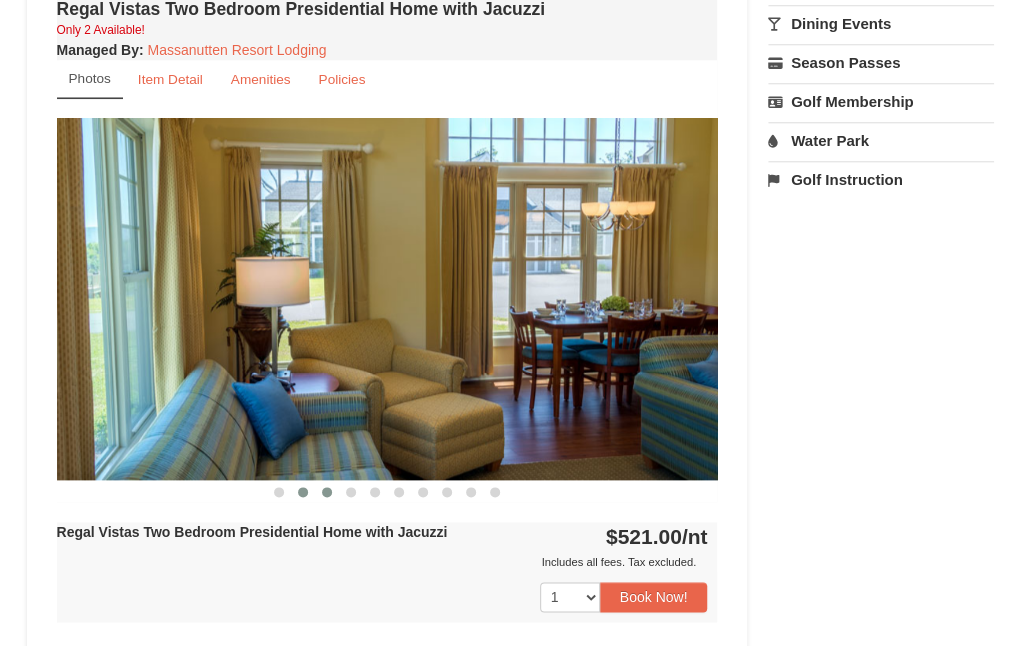 click at bounding box center (327, 492) 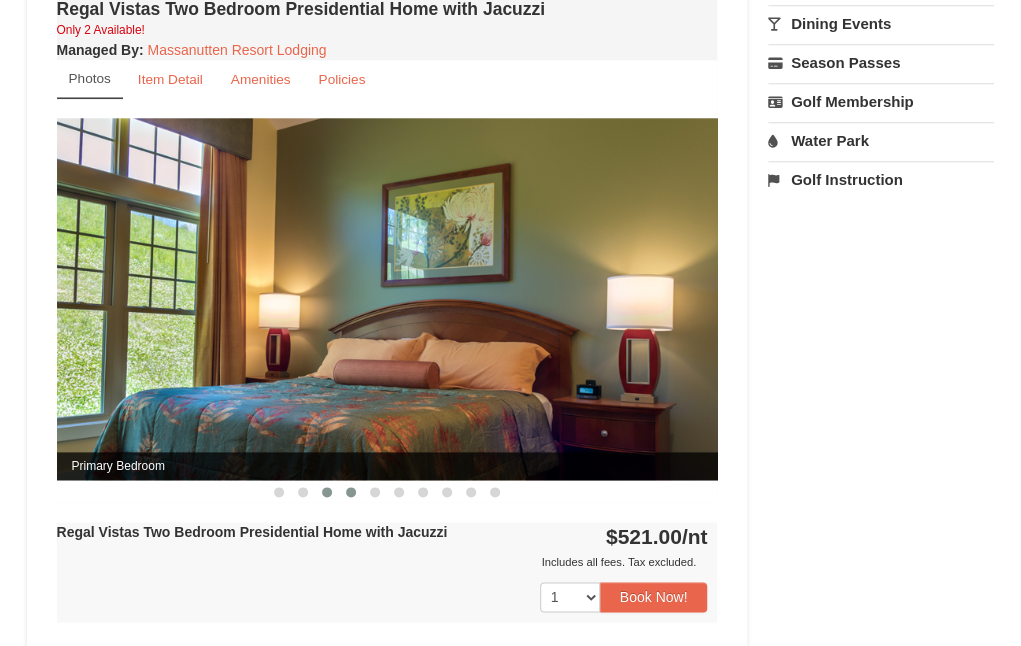 click at bounding box center [351, 492] 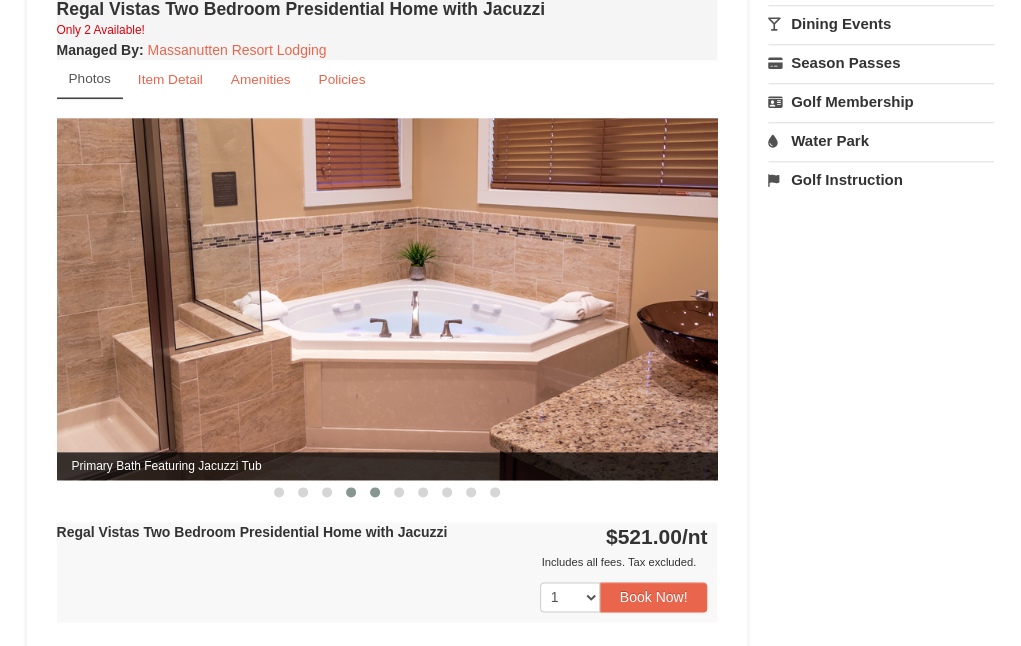click at bounding box center [375, 492] 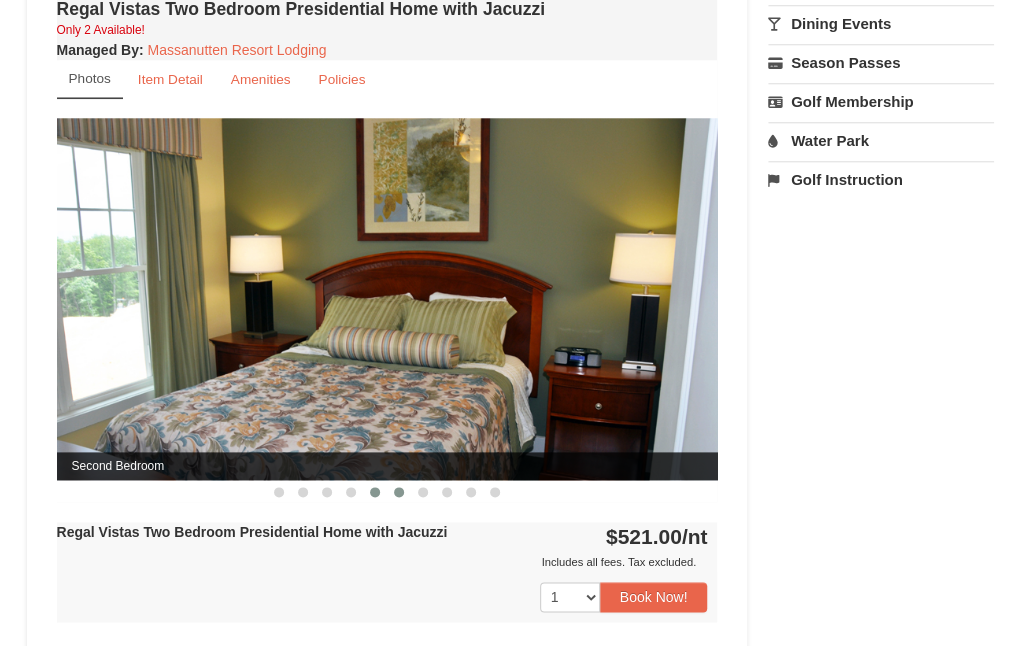 click at bounding box center (399, 492) 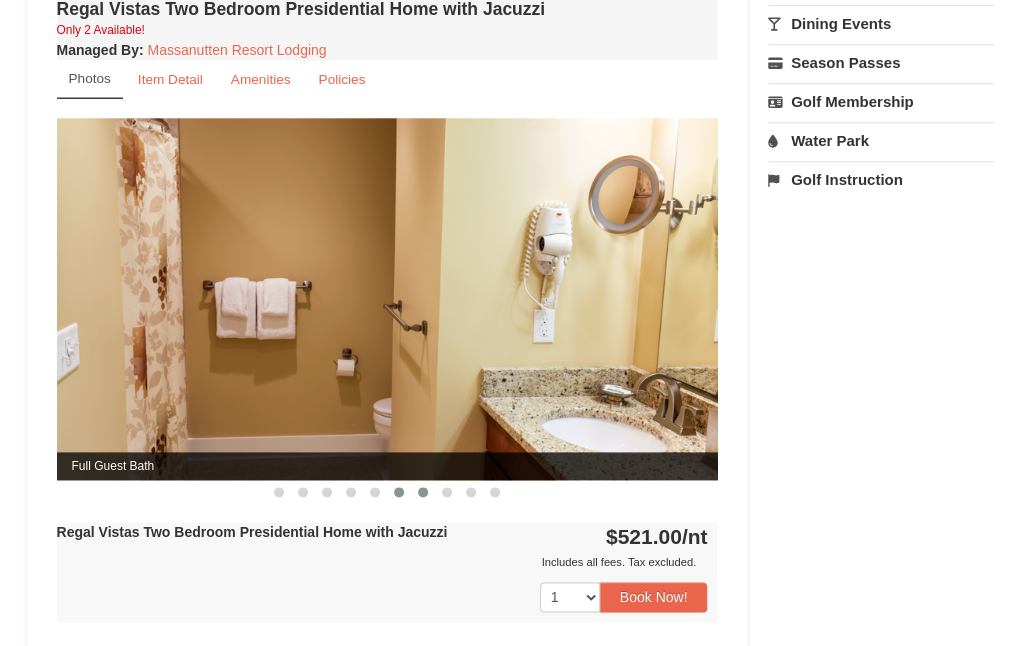 click at bounding box center [423, 492] 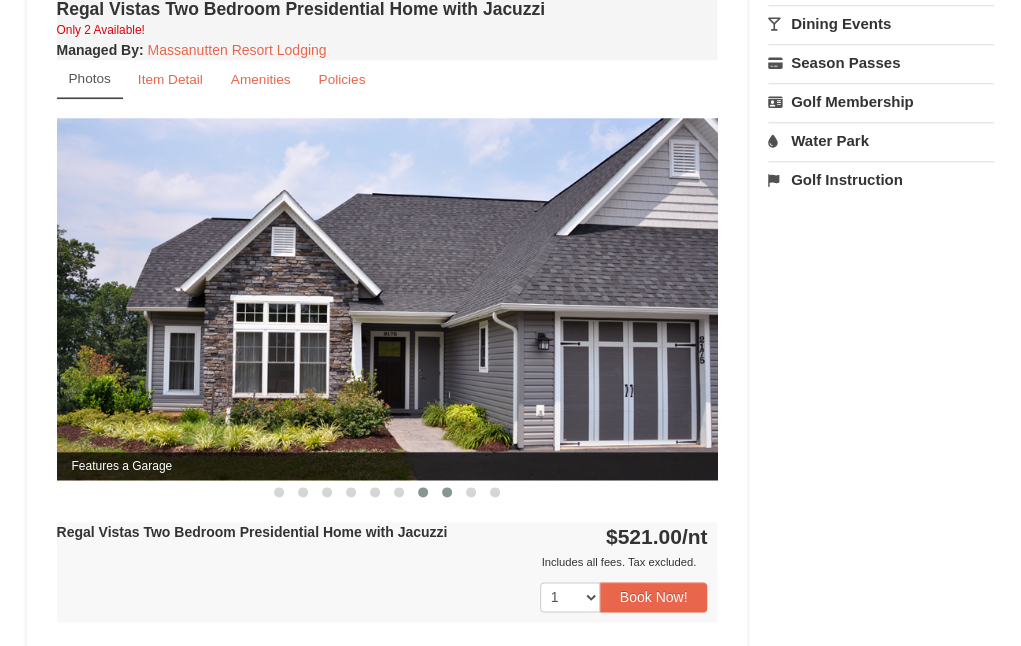 click at bounding box center [447, 492] 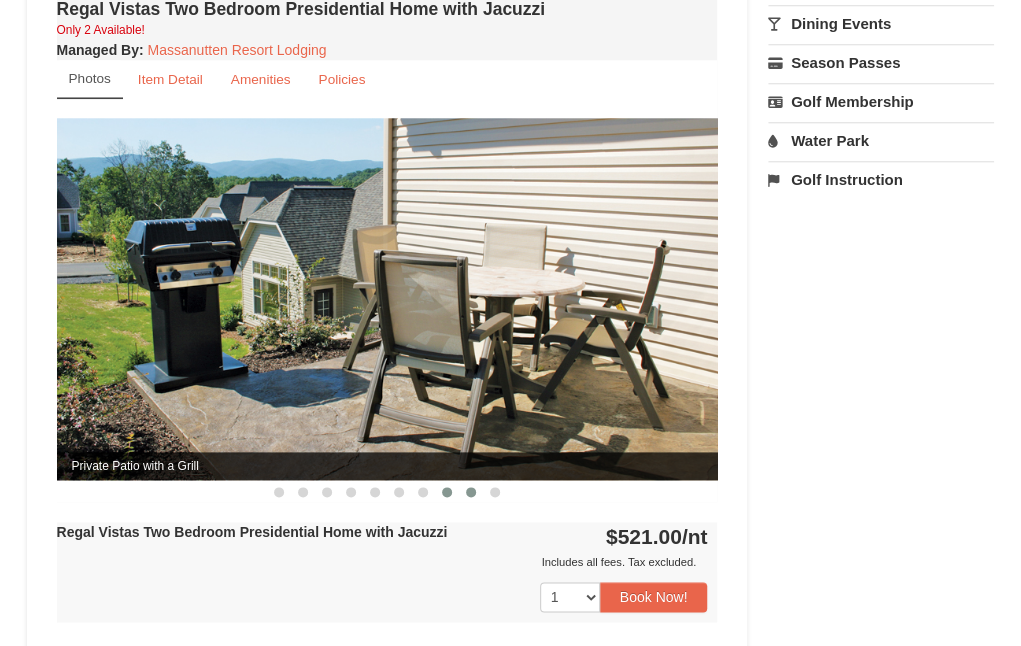 click at bounding box center (471, 492) 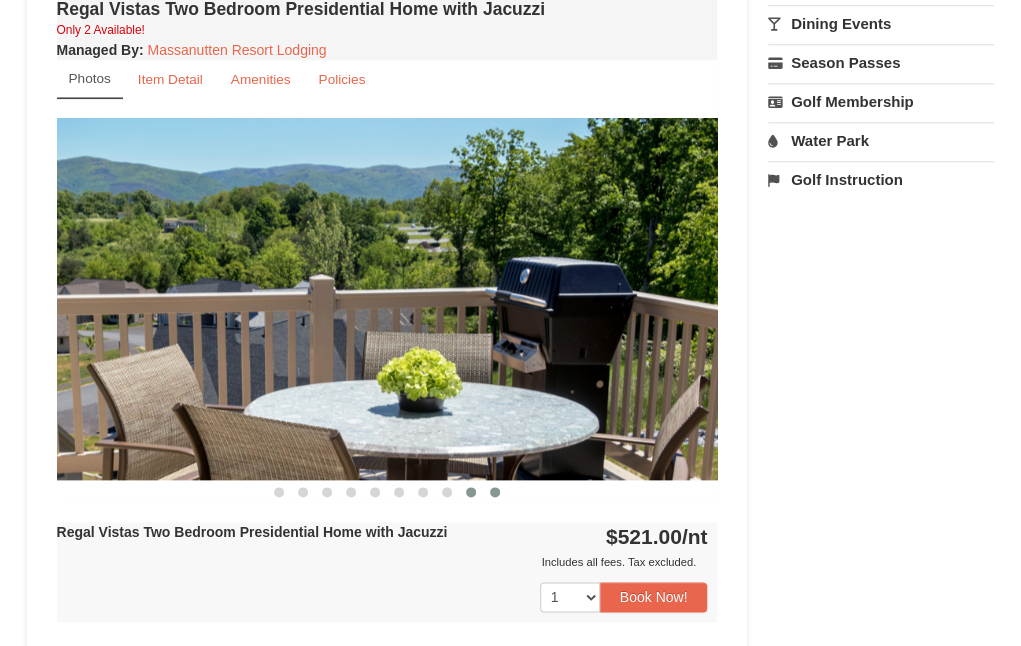 click at bounding box center (495, 492) 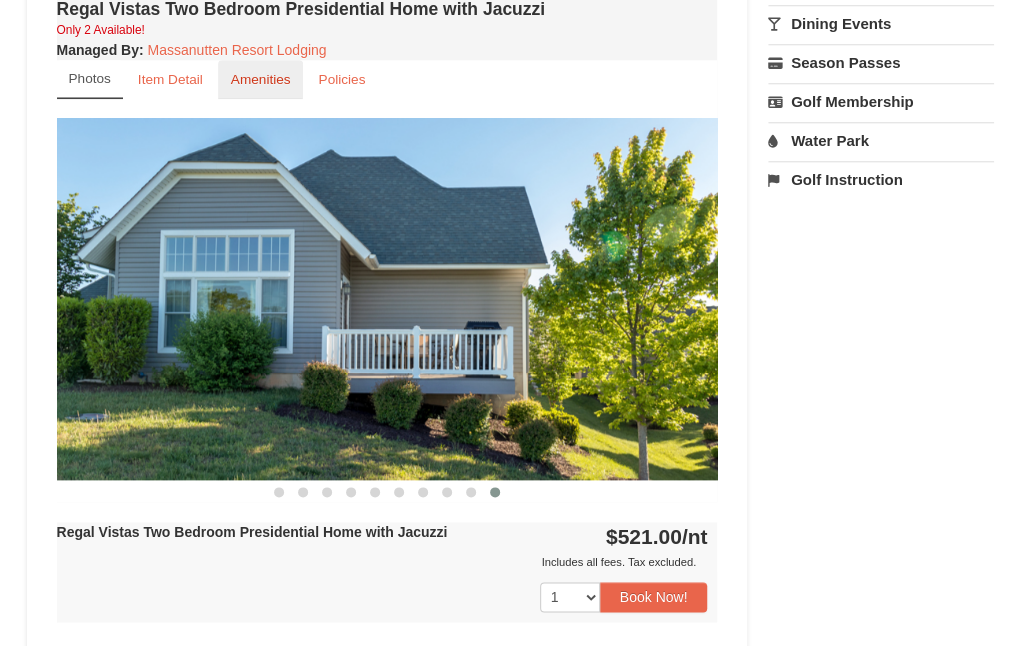 click on "Amenities" at bounding box center (261, 79) 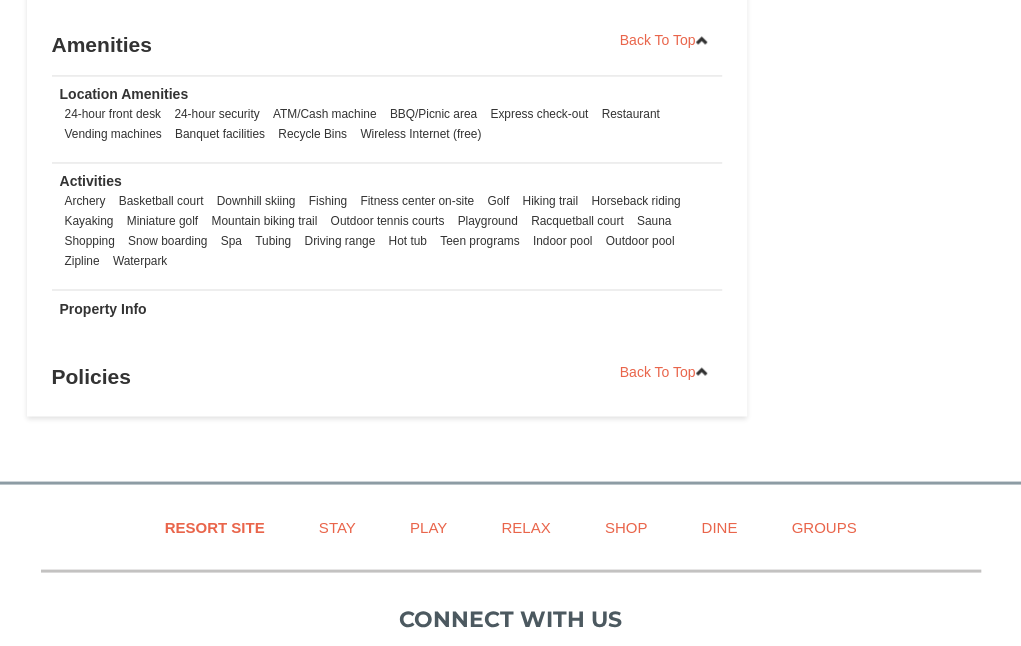 scroll, scrollTop: 1362, scrollLeft: 0, axis: vertical 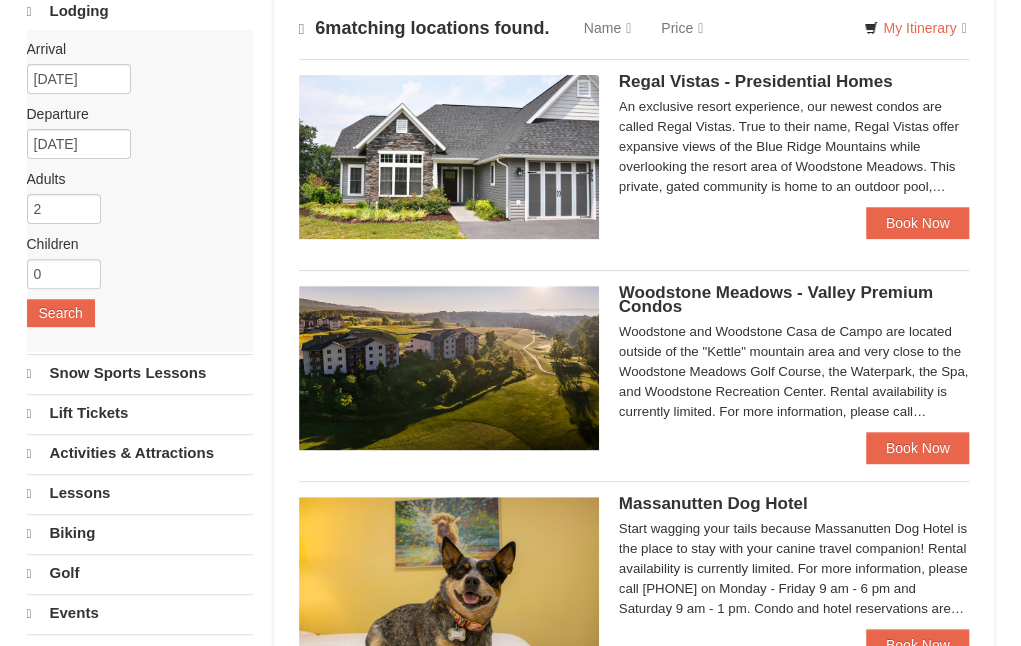 select on "8" 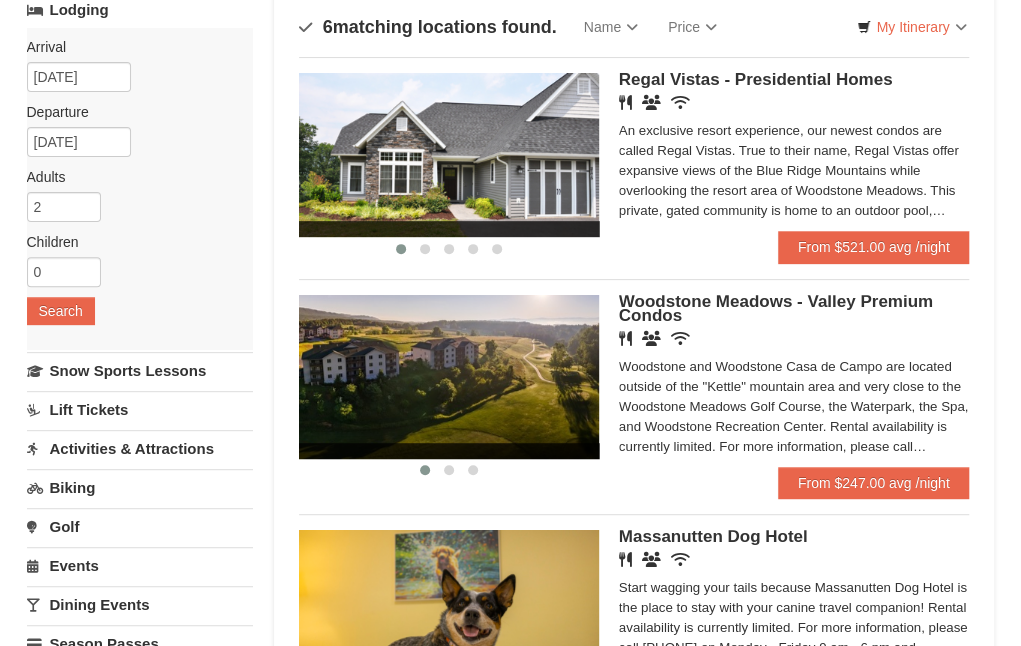 scroll, scrollTop: 143, scrollLeft: 0, axis: vertical 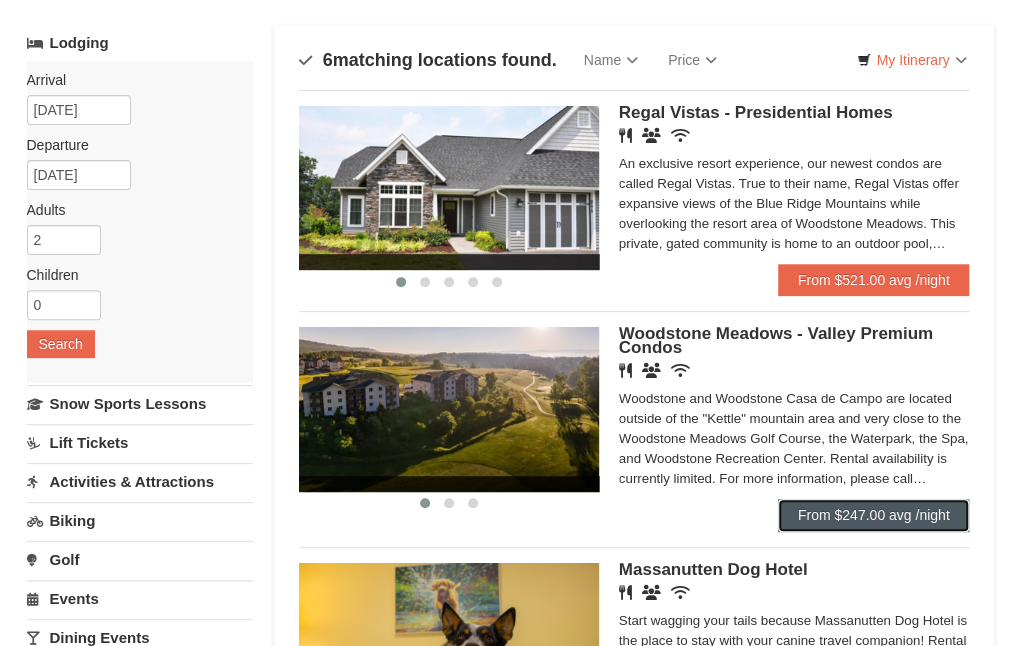click on "From $247.00 avg /night" at bounding box center [874, 515] 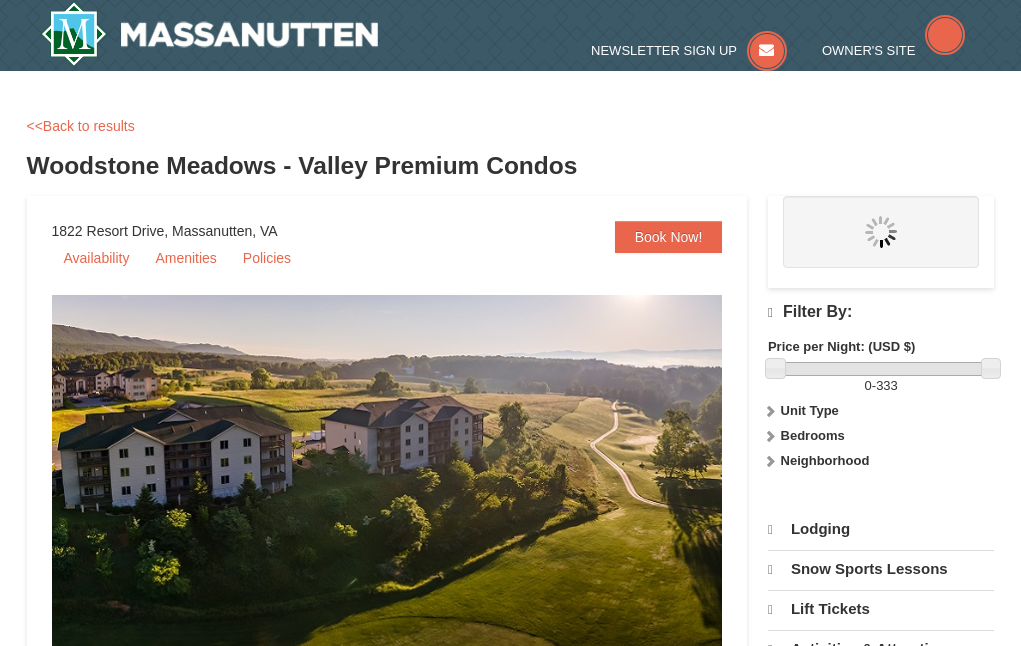 scroll, scrollTop: 0, scrollLeft: 0, axis: both 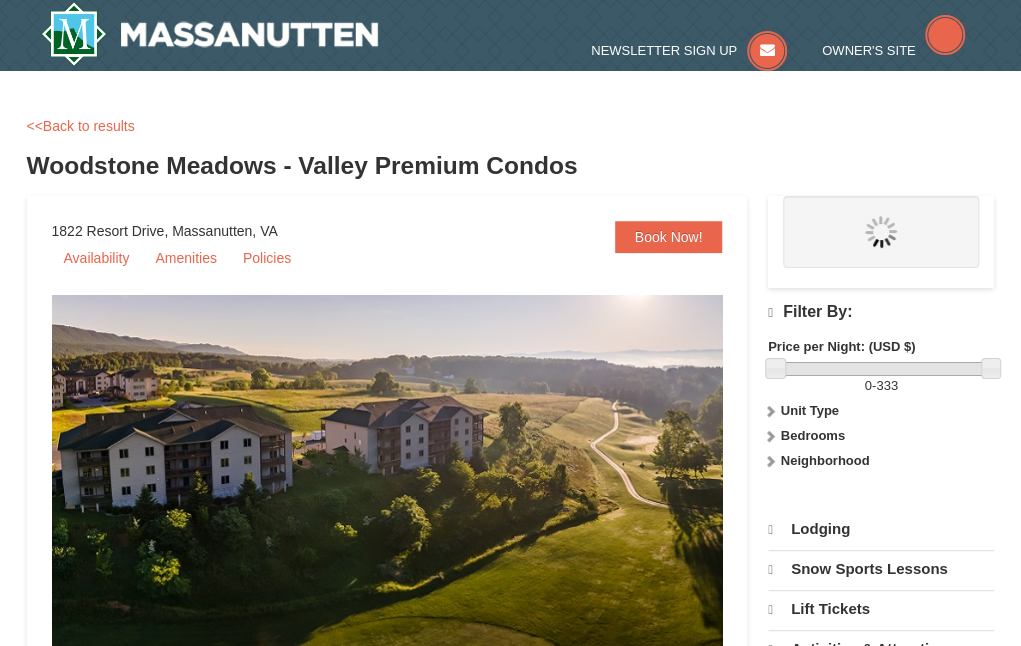 select on "8" 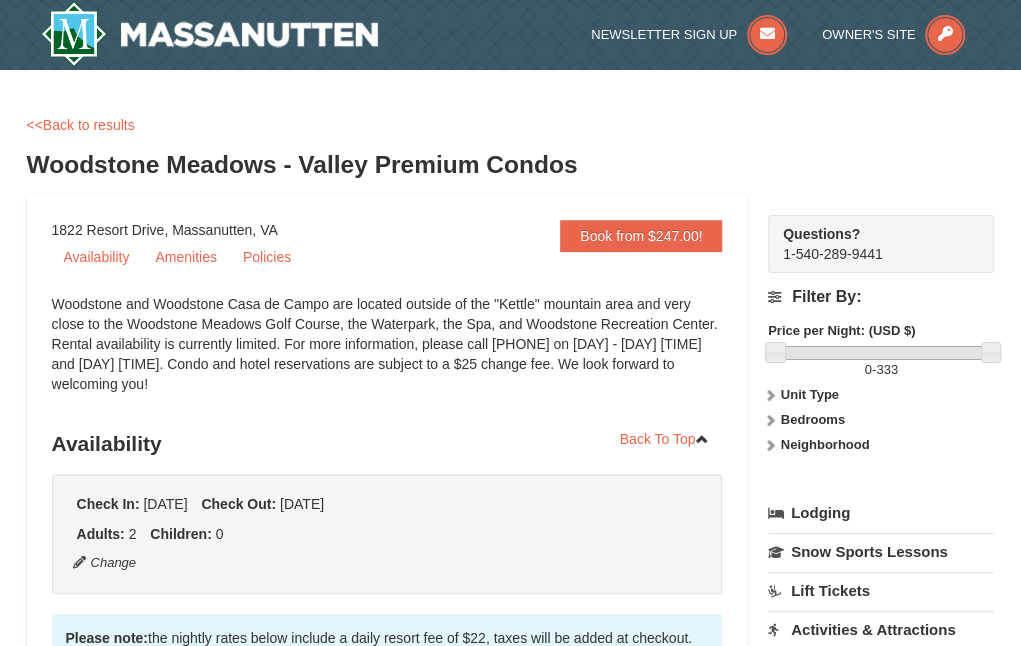 scroll, scrollTop: 0, scrollLeft: 0, axis: both 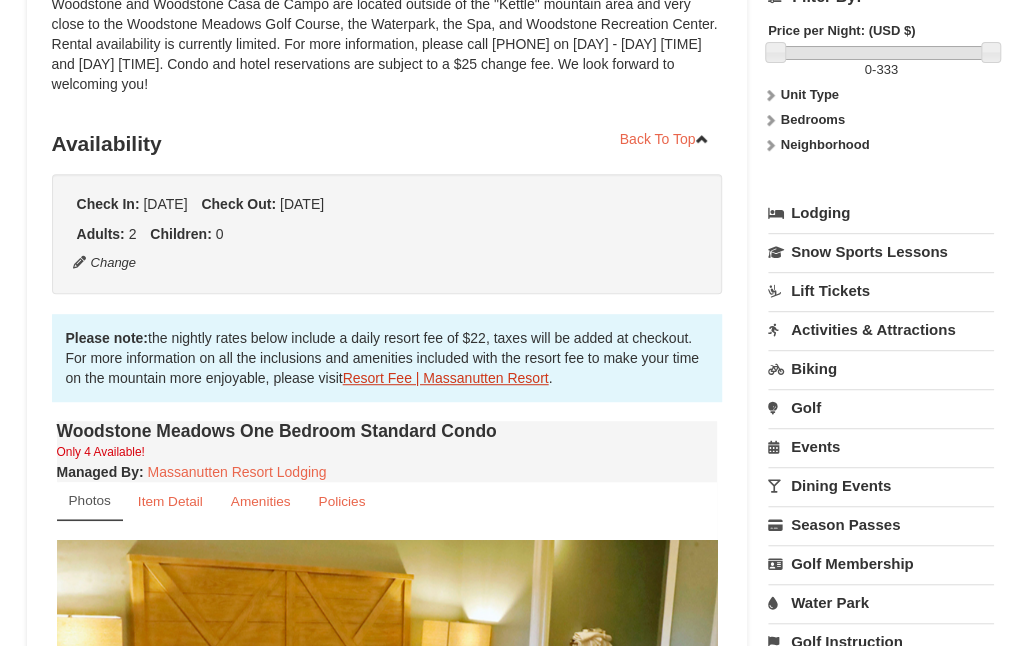 click on "Resort Fee | Massanutten Resort" at bounding box center [446, 378] 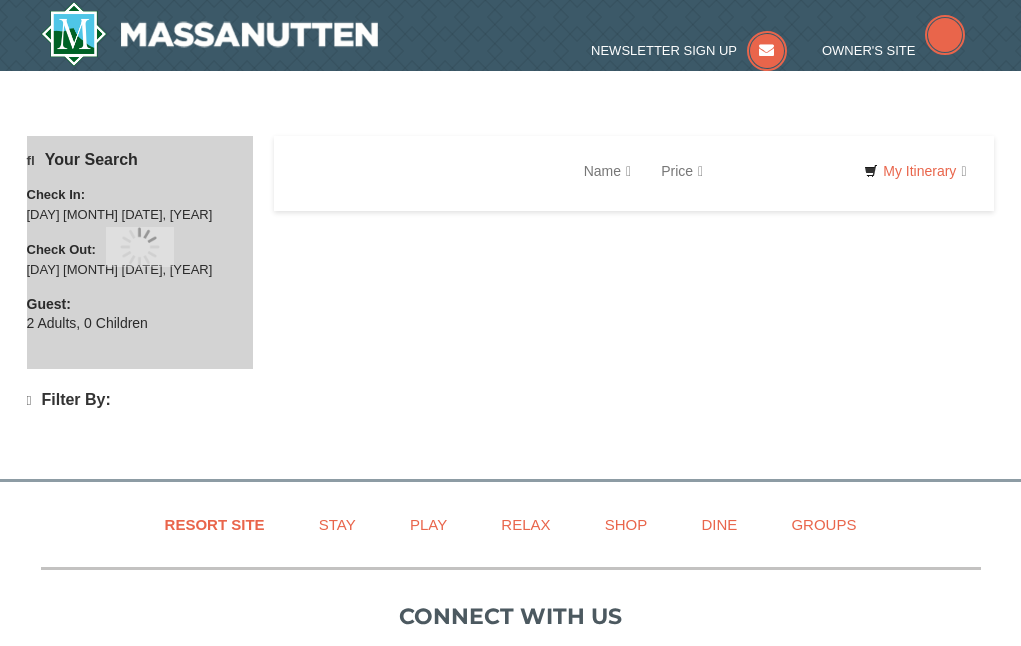 scroll, scrollTop: 0, scrollLeft: 0, axis: both 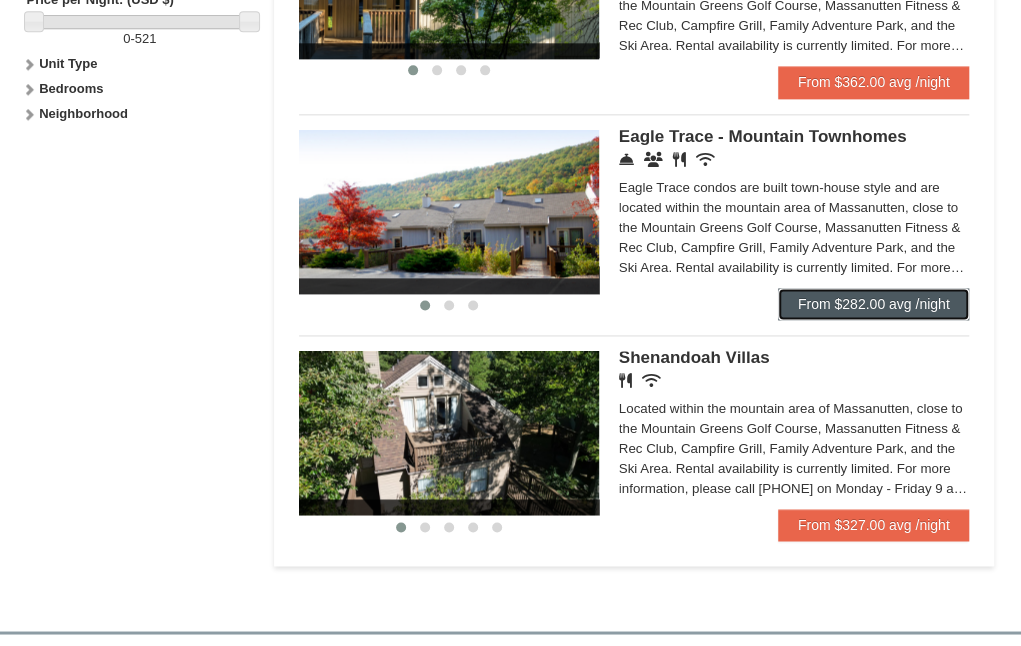 click on "From $282.00 avg /night" at bounding box center [874, 304] 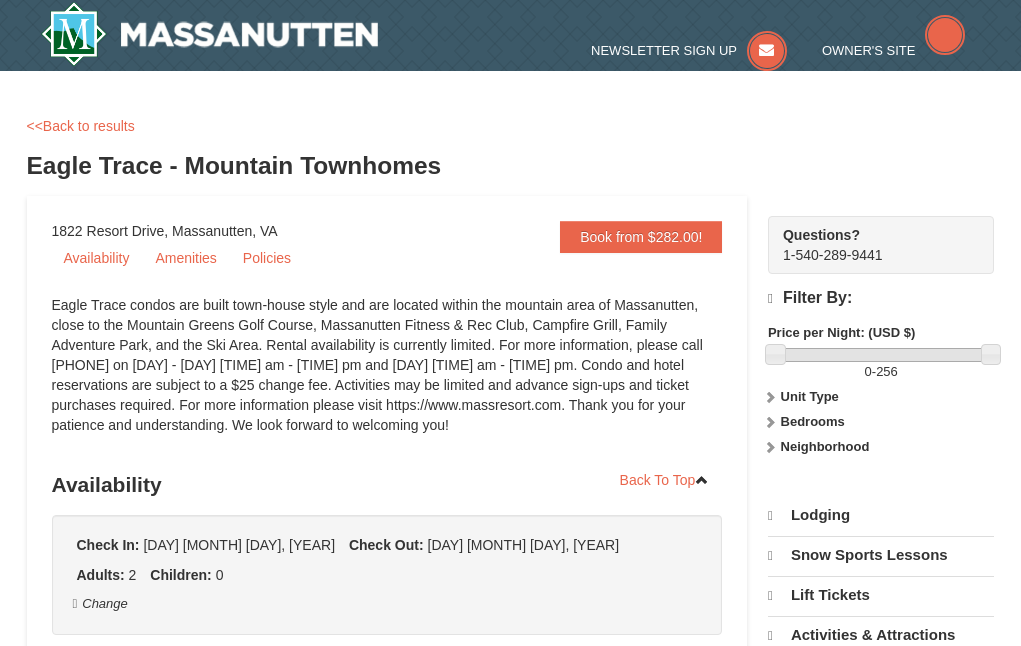 scroll, scrollTop: 0, scrollLeft: 0, axis: both 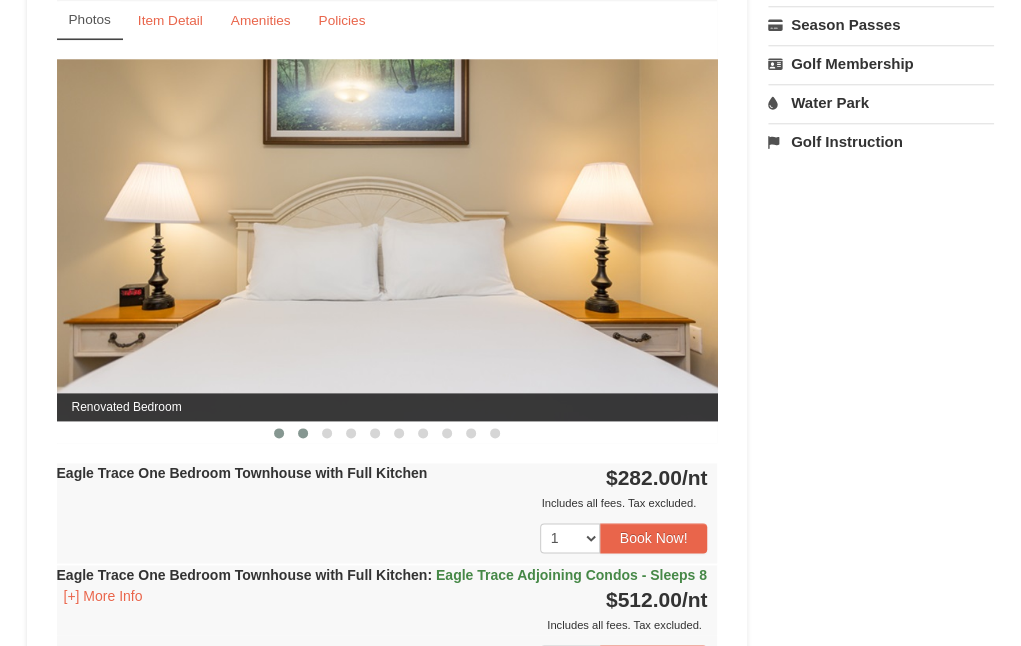 click at bounding box center [303, 433] 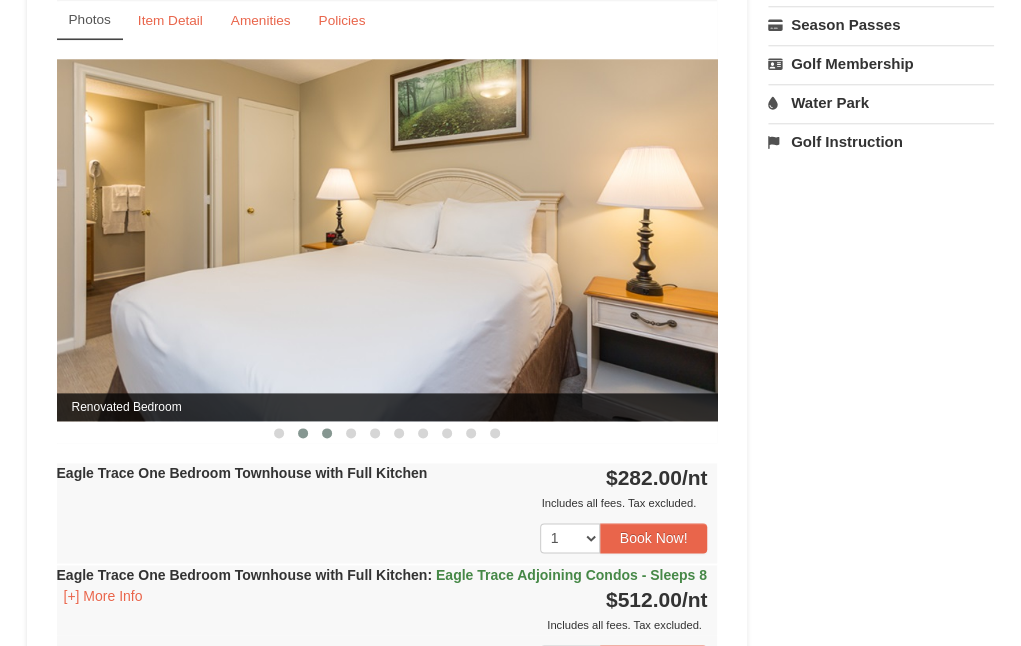 click at bounding box center [327, 433] 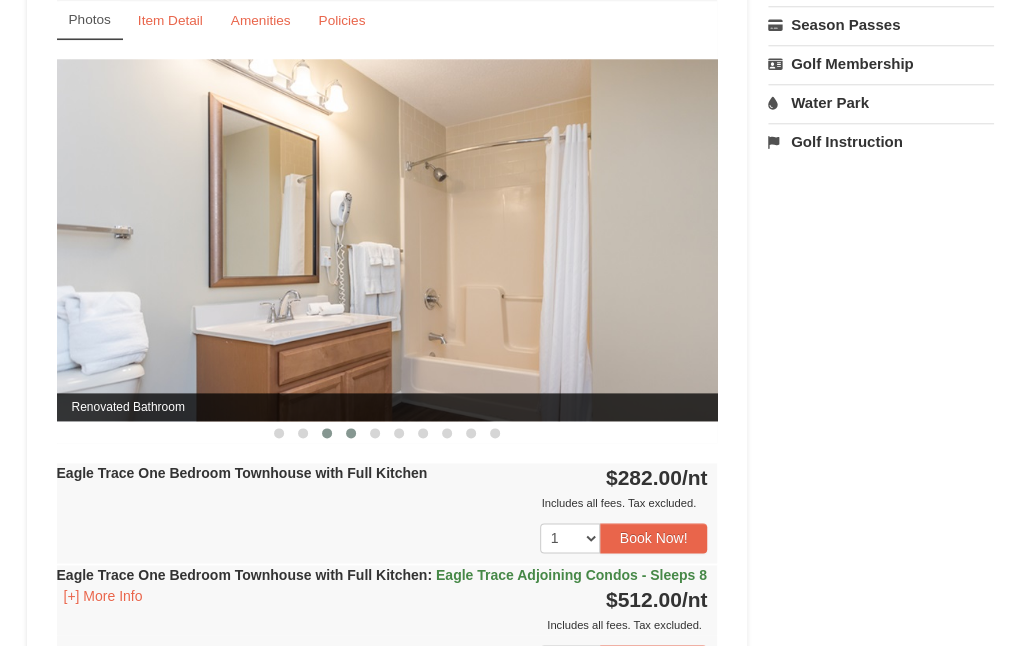 click at bounding box center [351, 433] 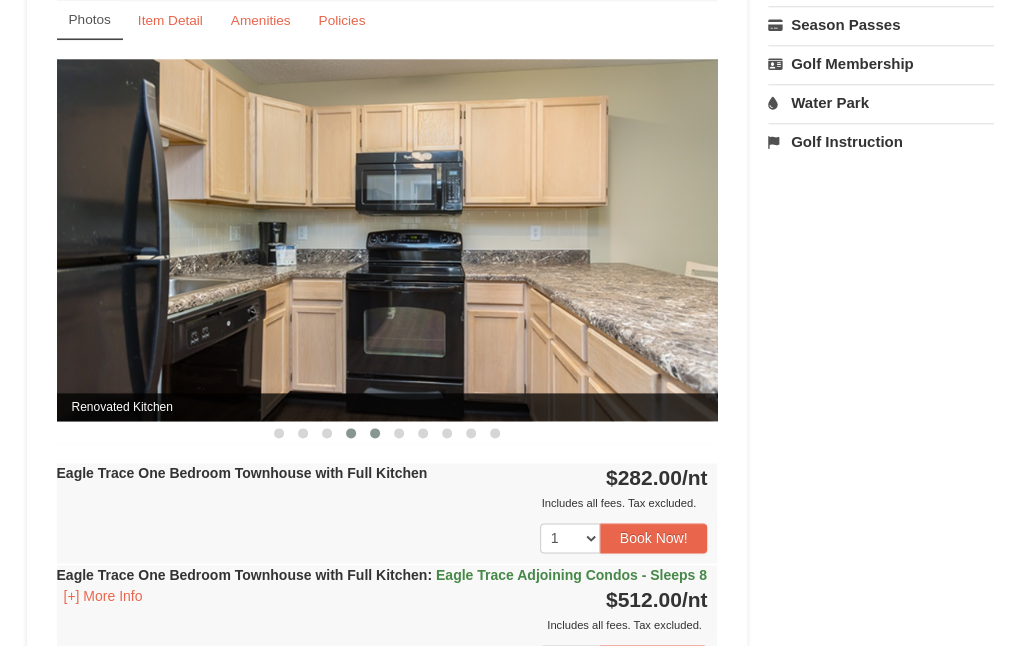 click at bounding box center (375, 433) 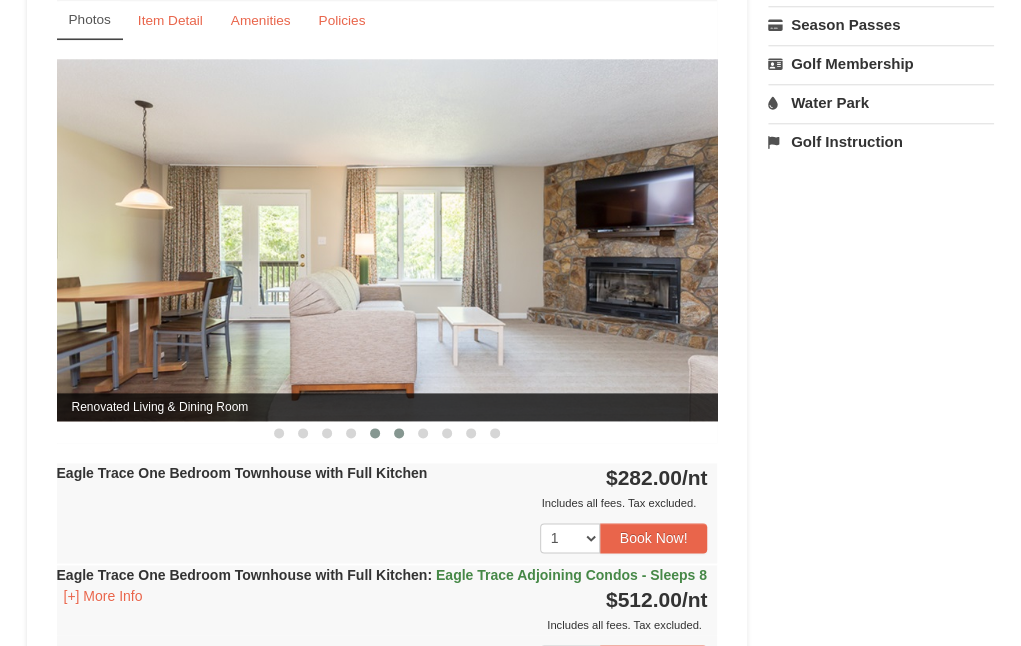 click at bounding box center [399, 433] 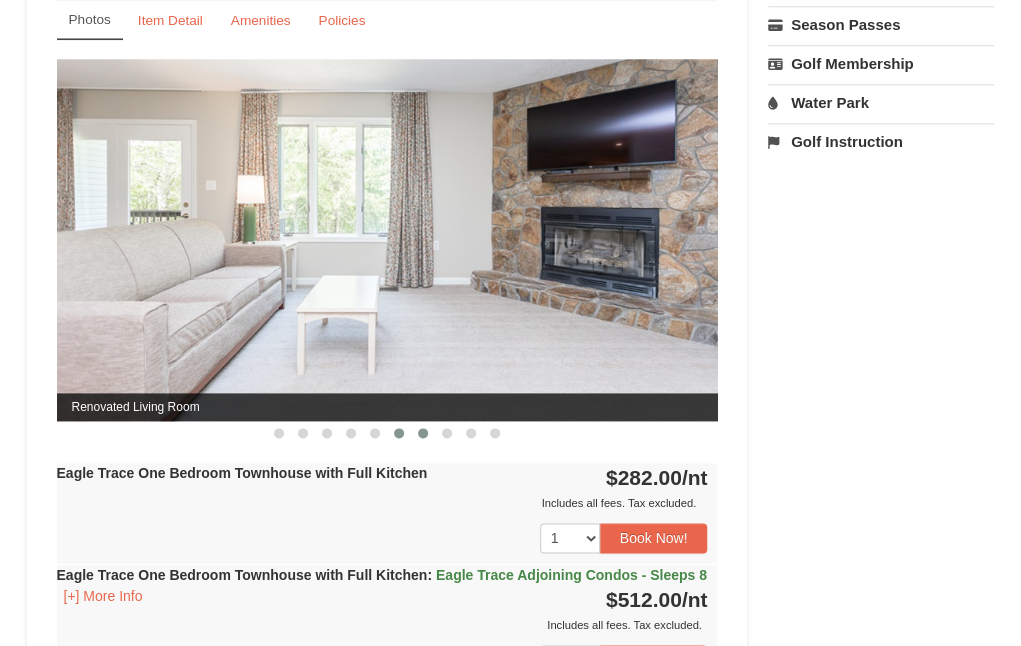 click at bounding box center (423, 433) 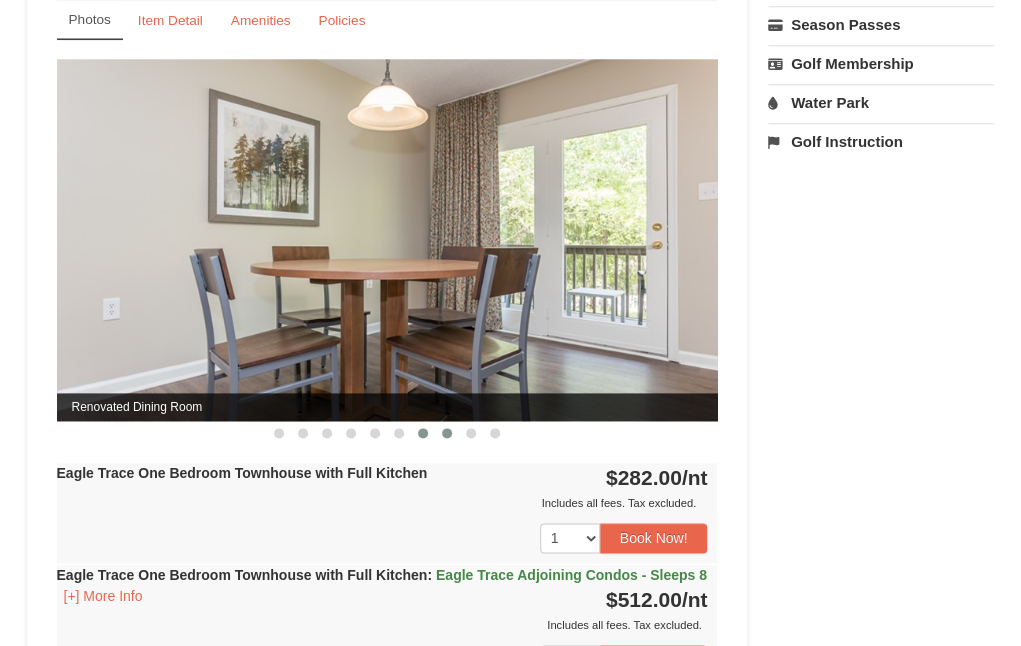 click at bounding box center (447, 433) 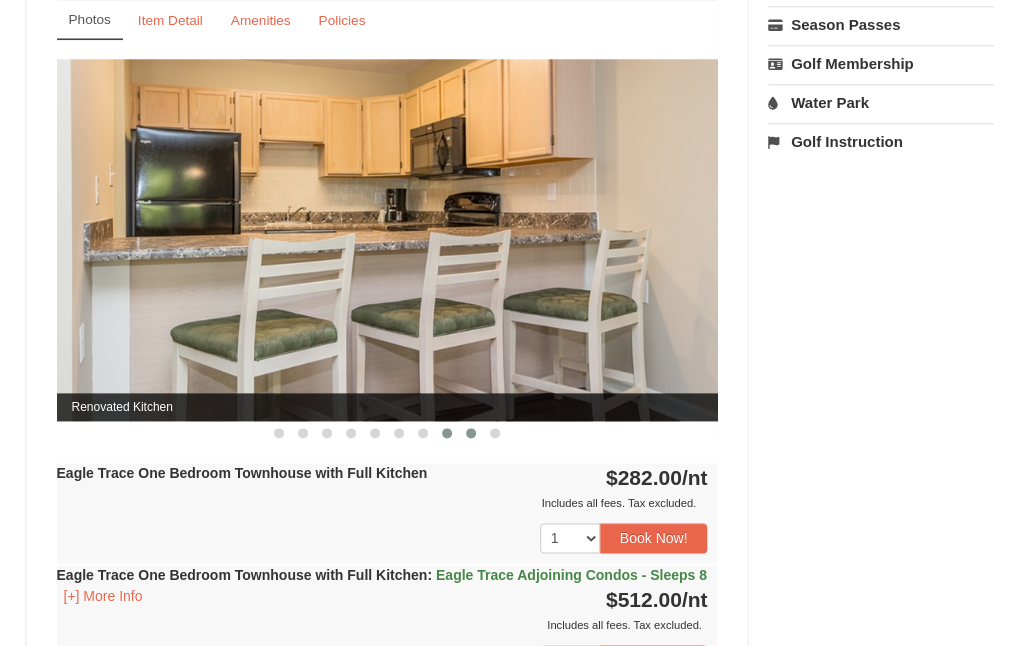 click at bounding box center (471, 433) 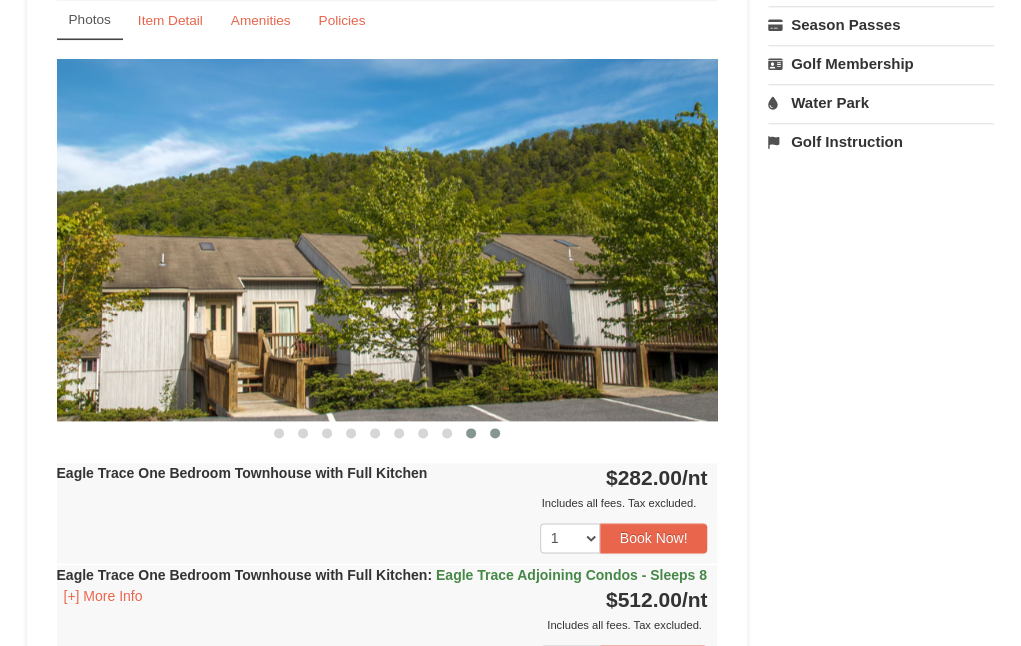 click at bounding box center [495, 433] 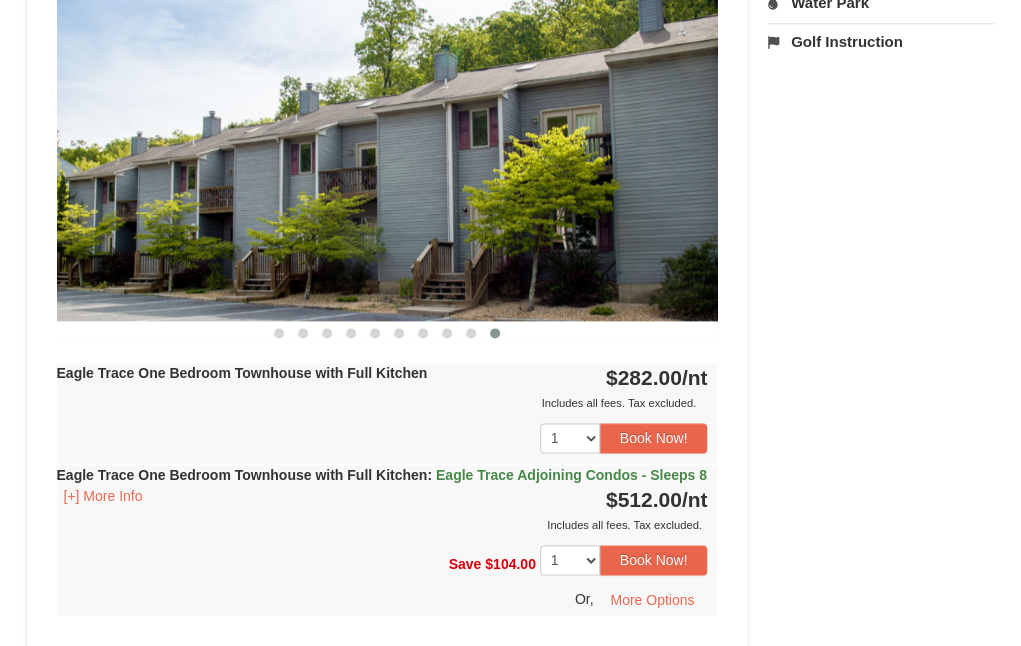 scroll, scrollTop: 1000, scrollLeft: 0, axis: vertical 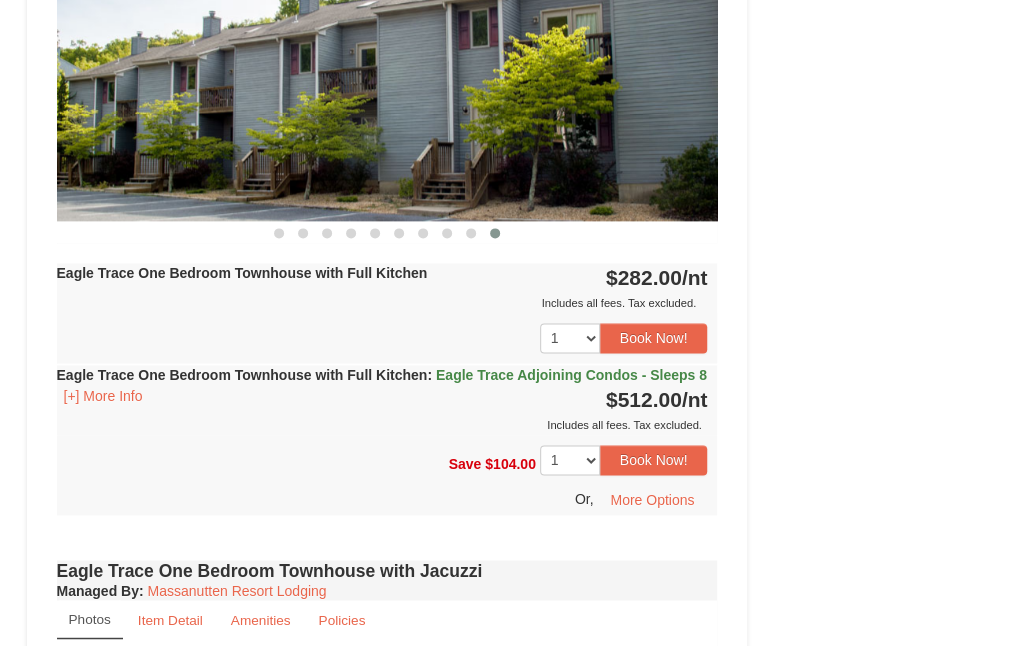 click on "Eagle Trace Adjoining Condos - Sleeps 8" at bounding box center [571, 375] 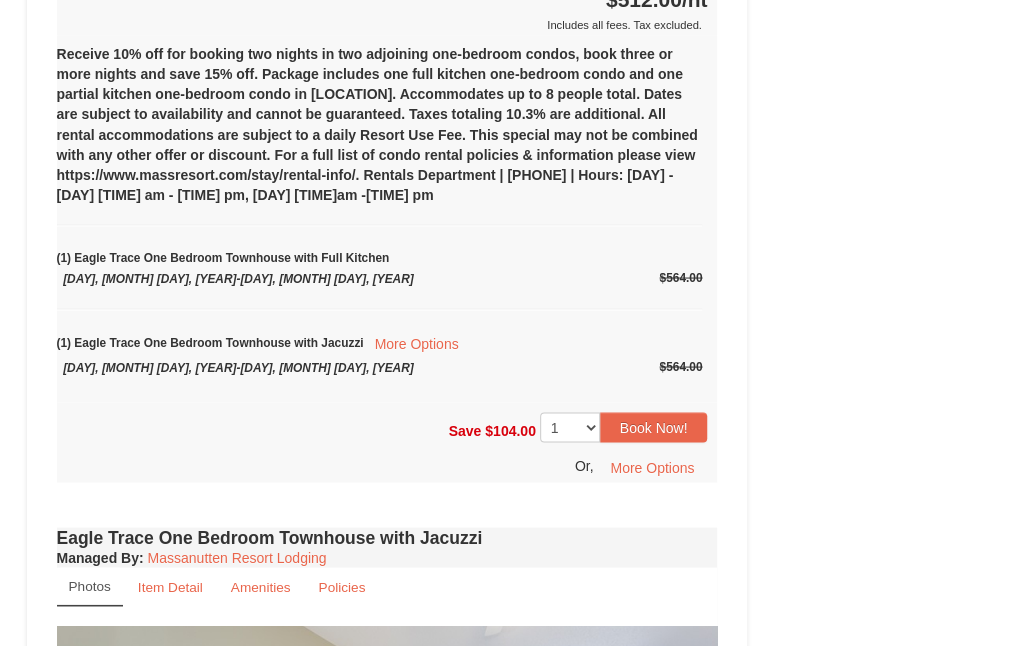 scroll, scrollTop: 1700, scrollLeft: 0, axis: vertical 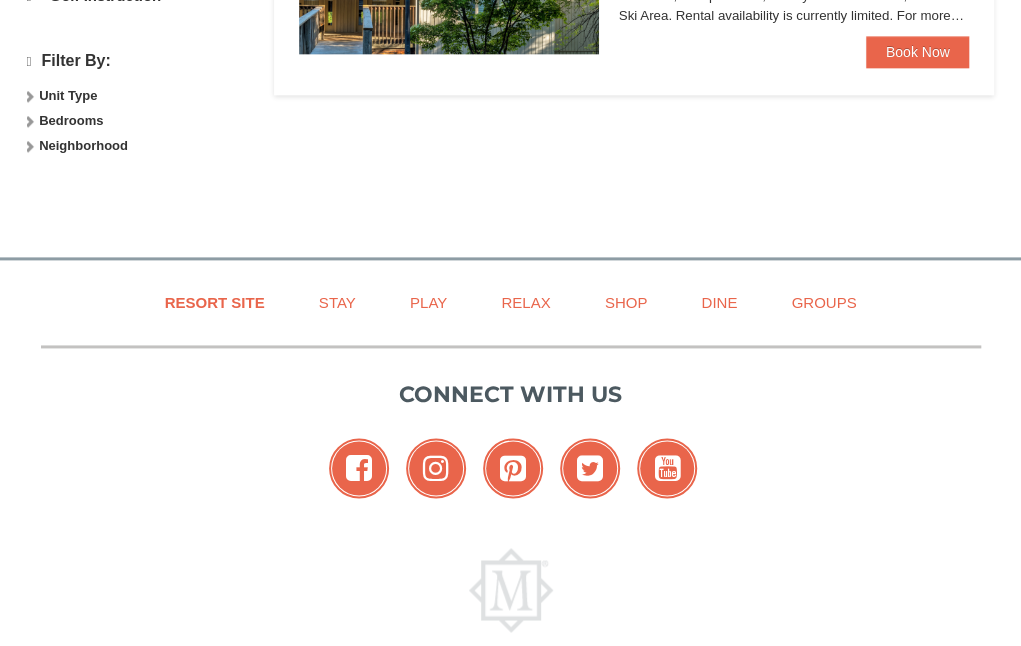 select on "8" 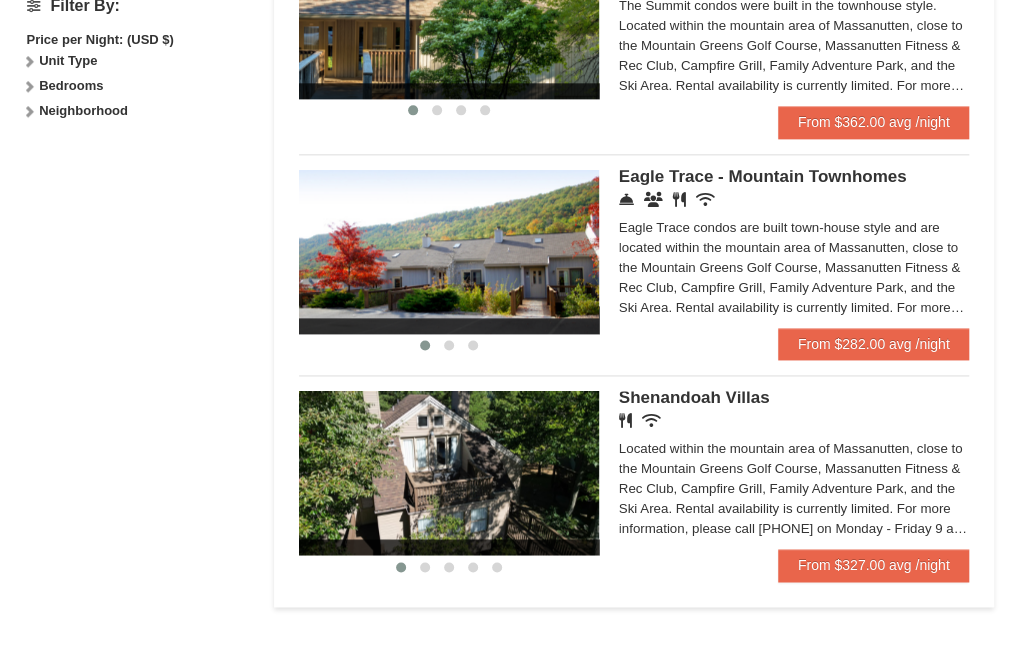 scroll, scrollTop: 960, scrollLeft: 0, axis: vertical 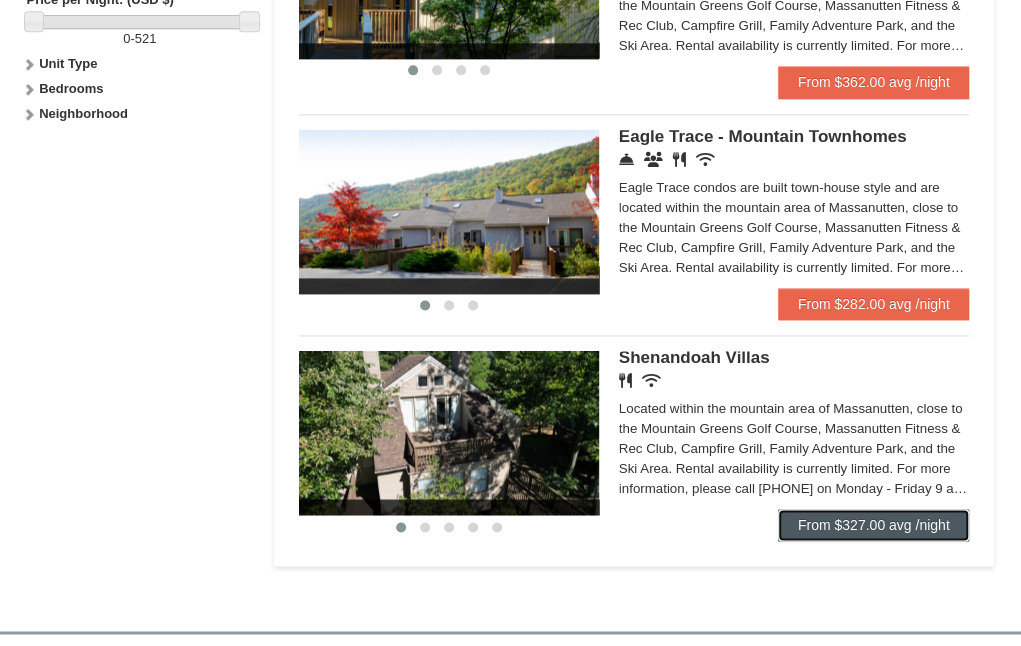 click on "From $327.00 avg /night" at bounding box center [874, 525] 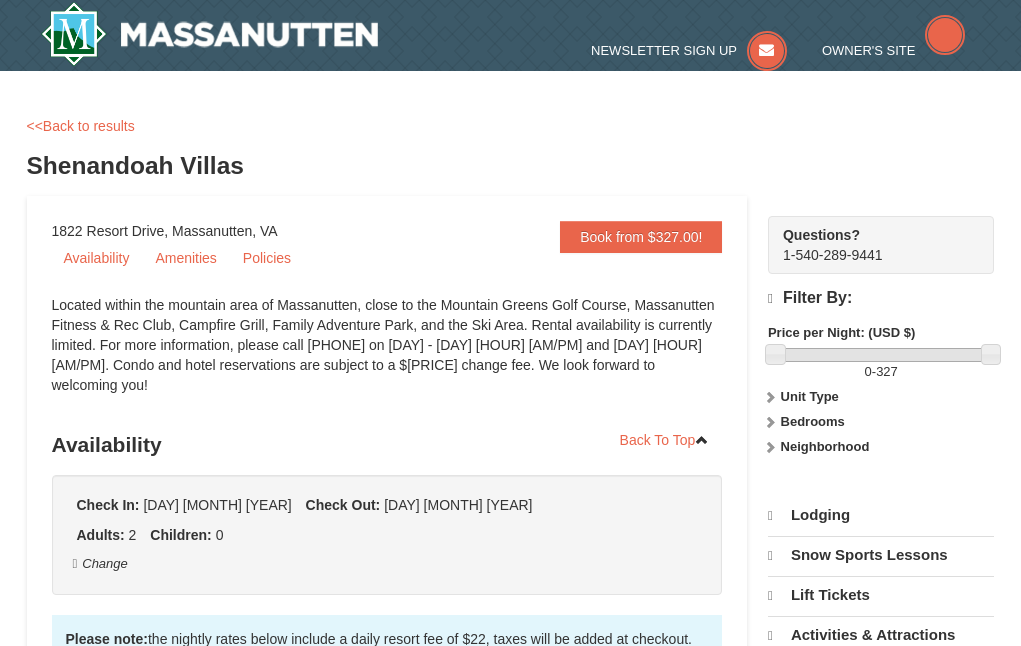 scroll, scrollTop: 0, scrollLeft: 0, axis: both 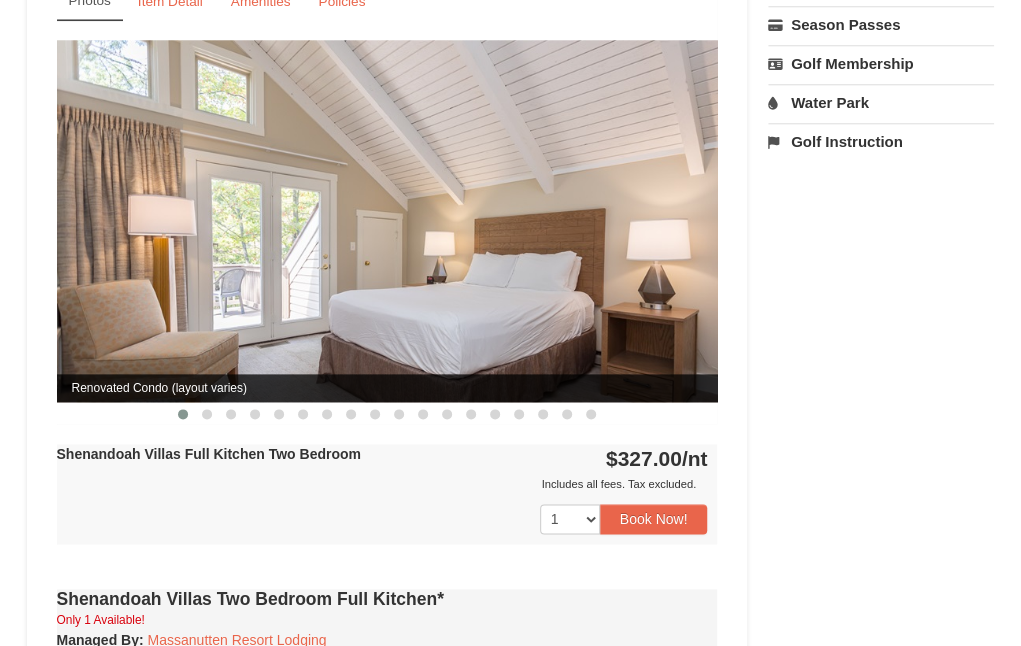 click at bounding box center [387, 221] 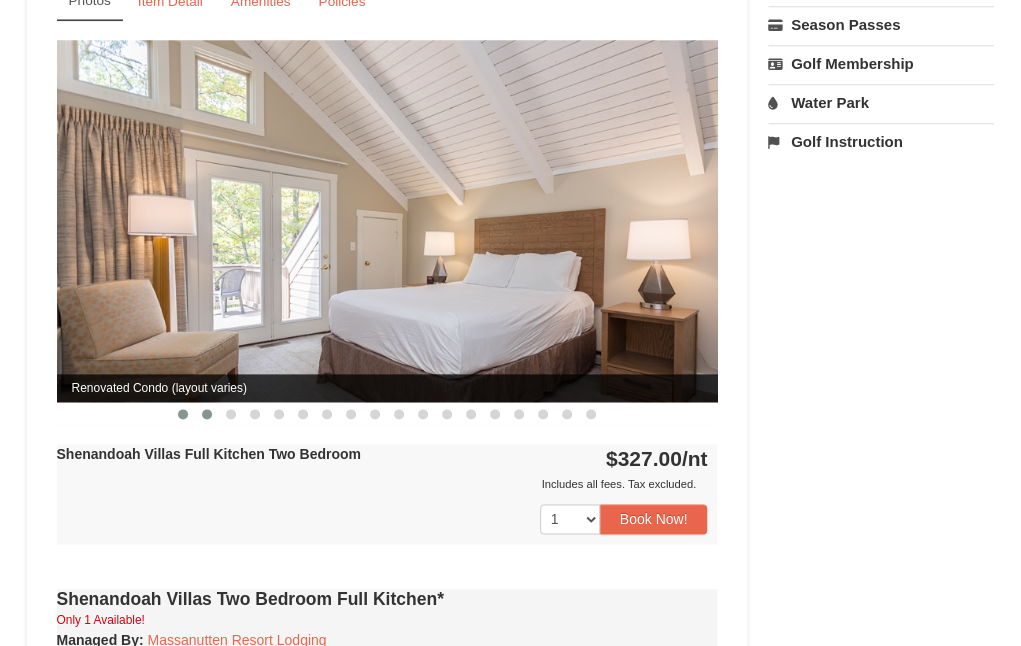 click at bounding box center (207, 414) 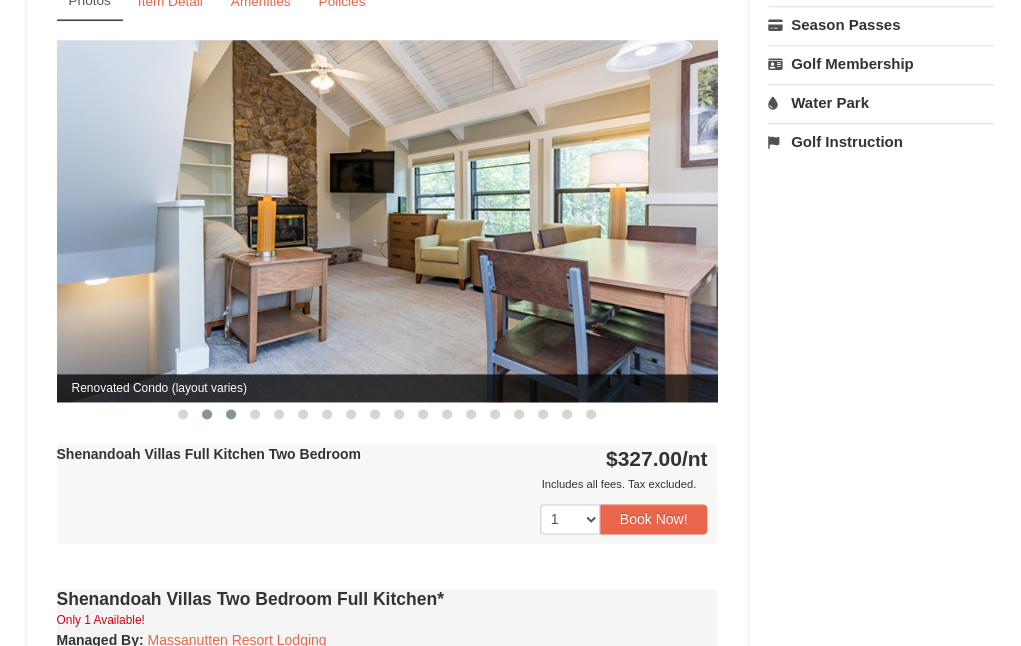 click at bounding box center (231, 414) 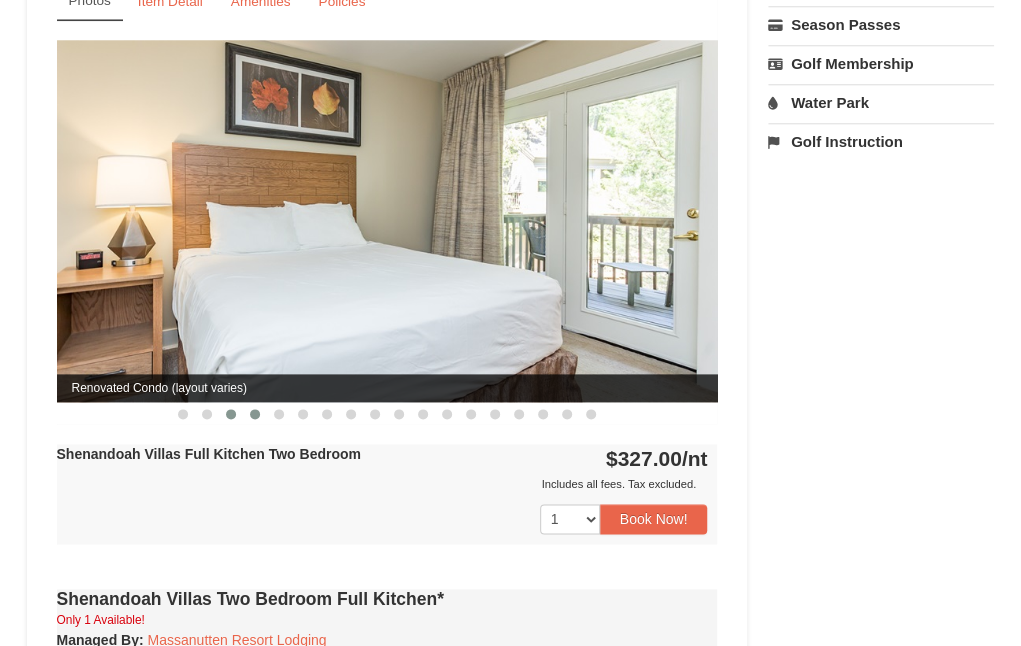 click at bounding box center (255, 414) 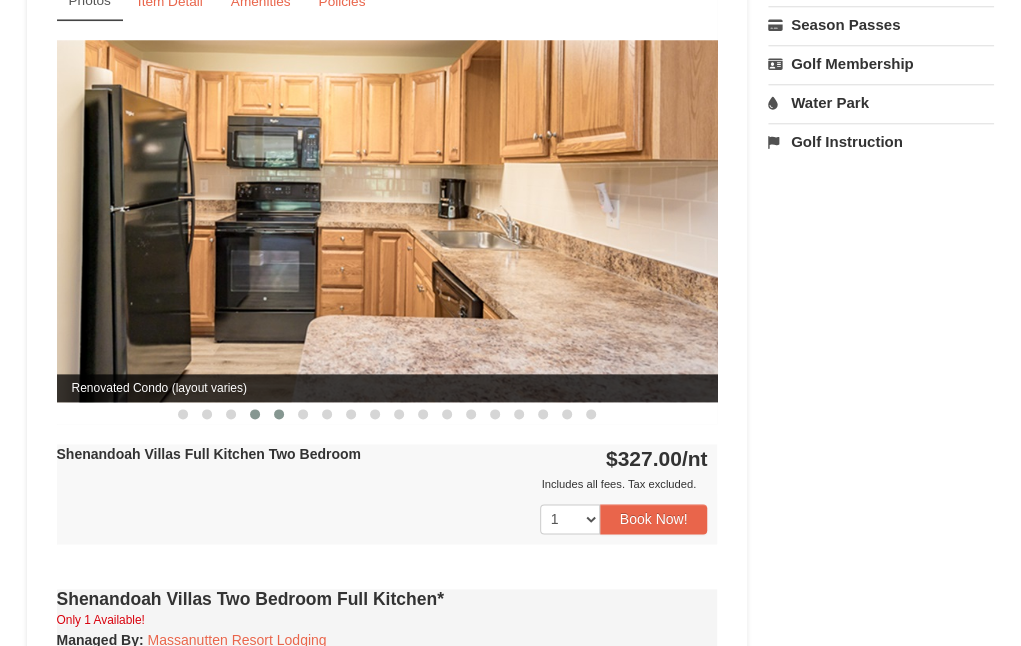 click at bounding box center (279, 414) 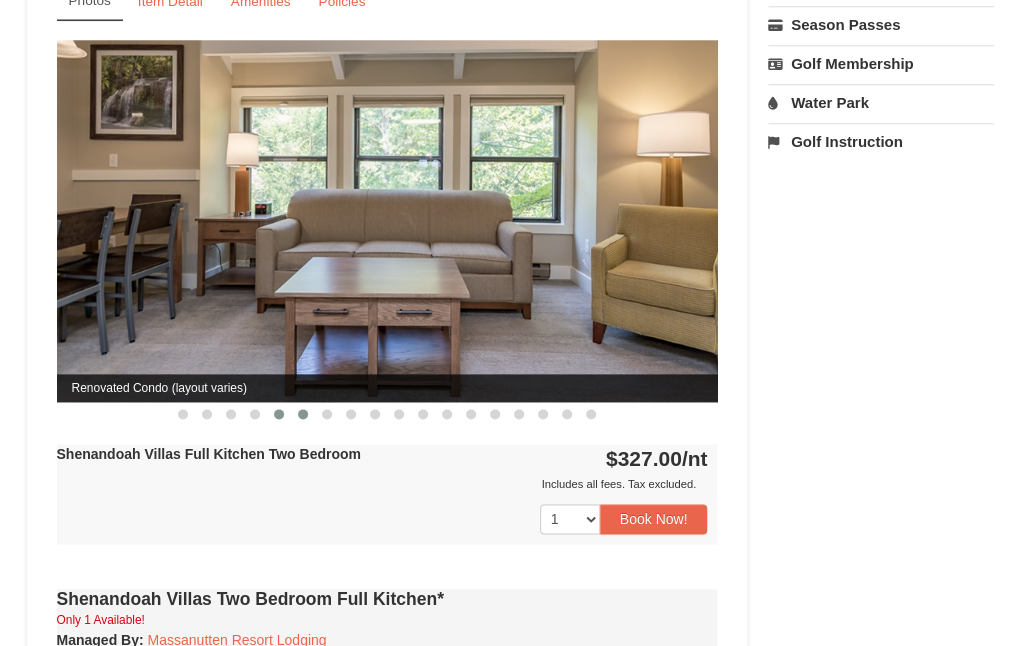 click at bounding box center (303, 414) 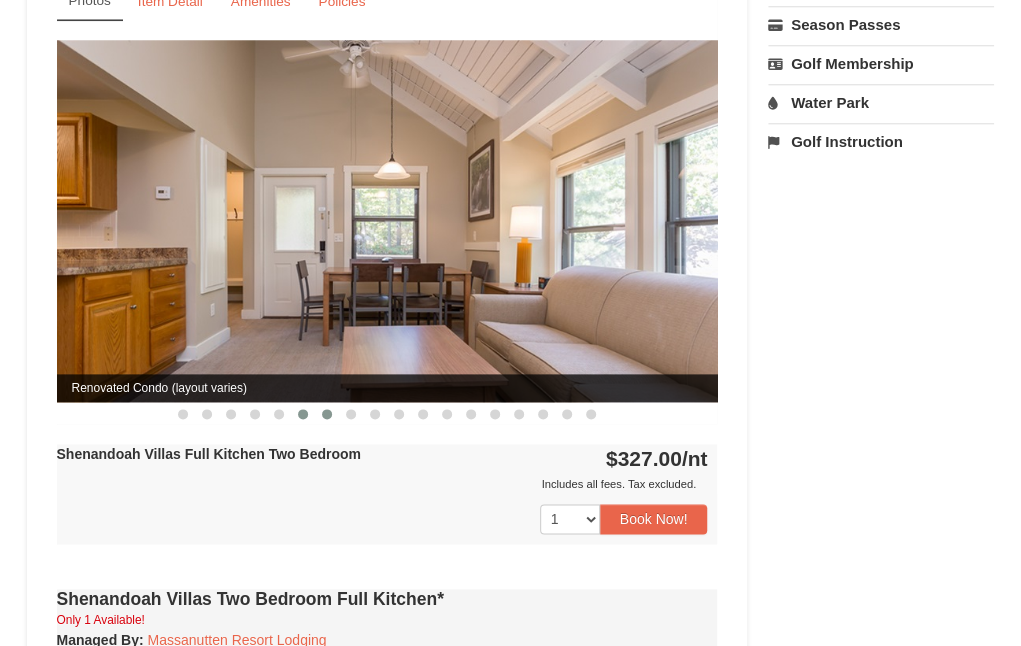 click at bounding box center [327, 414] 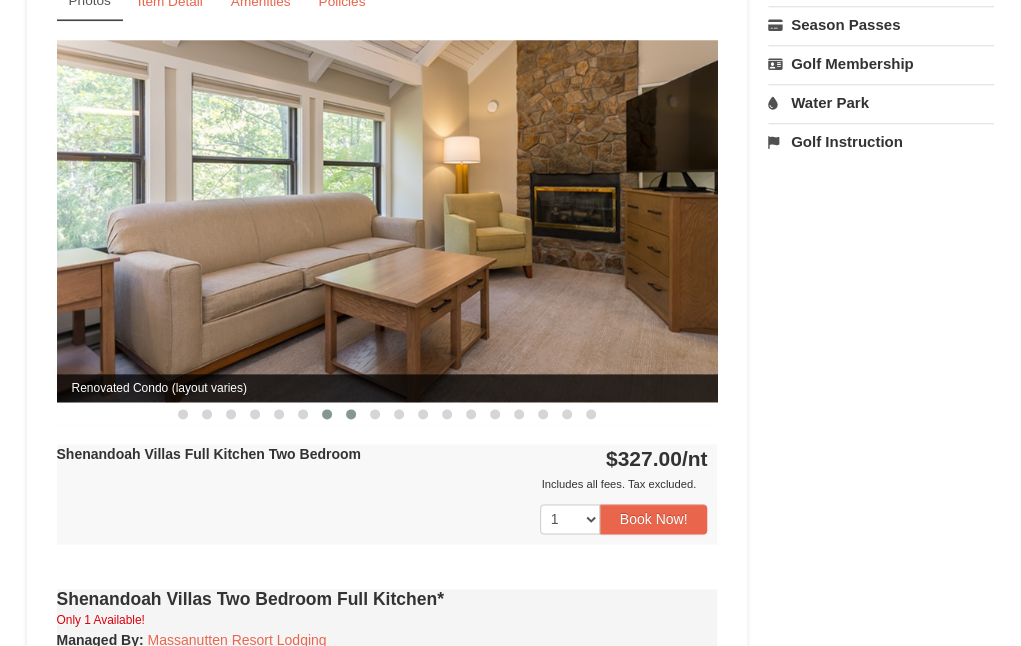 click at bounding box center (351, 414) 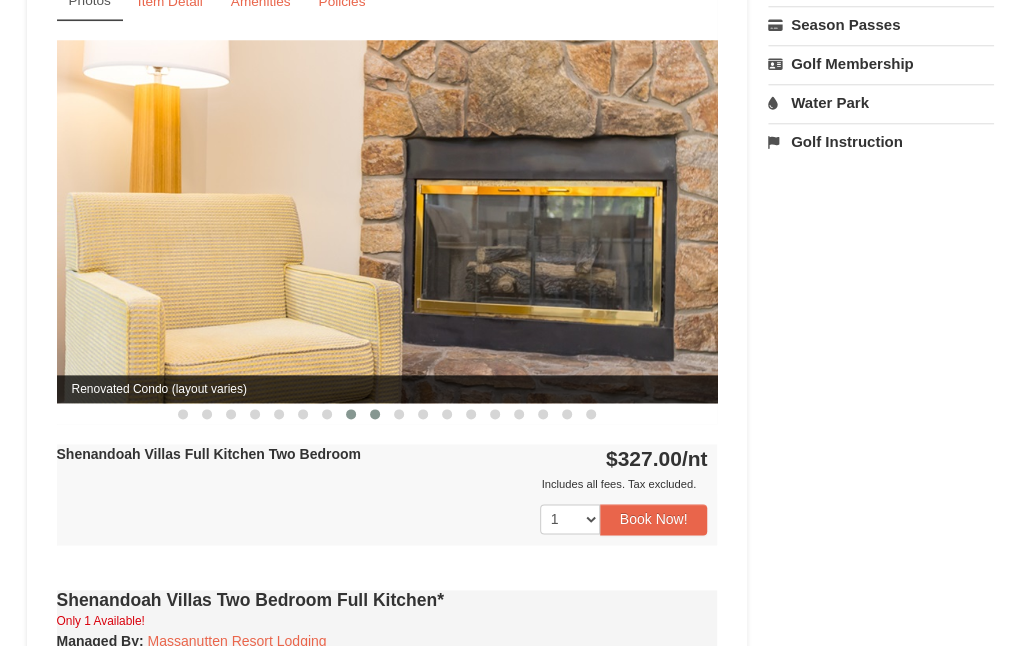 click at bounding box center [375, 414] 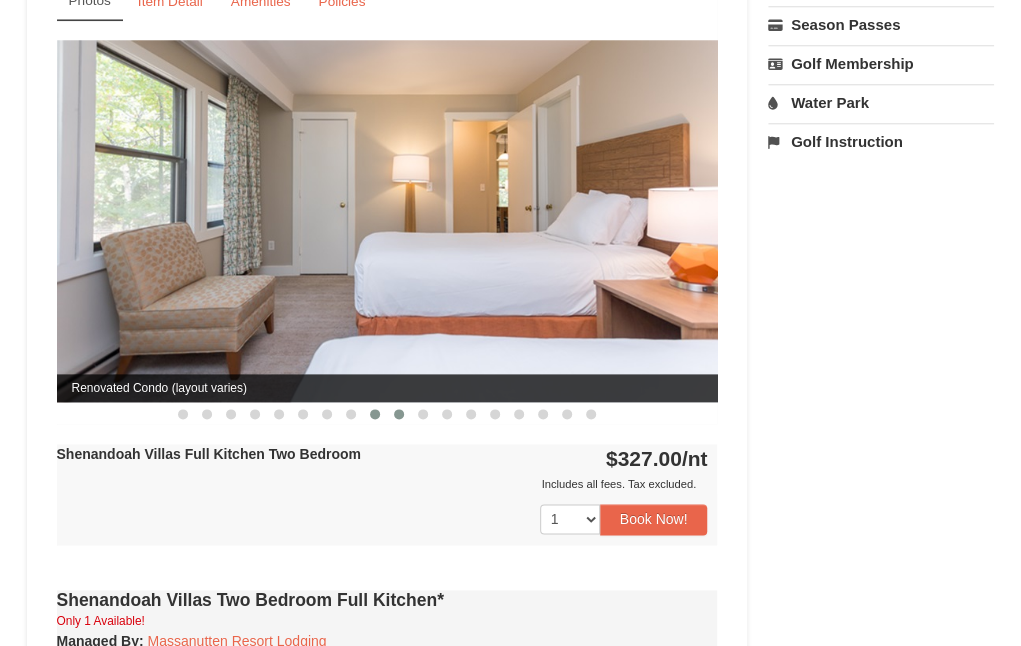 click at bounding box center (399, 414) 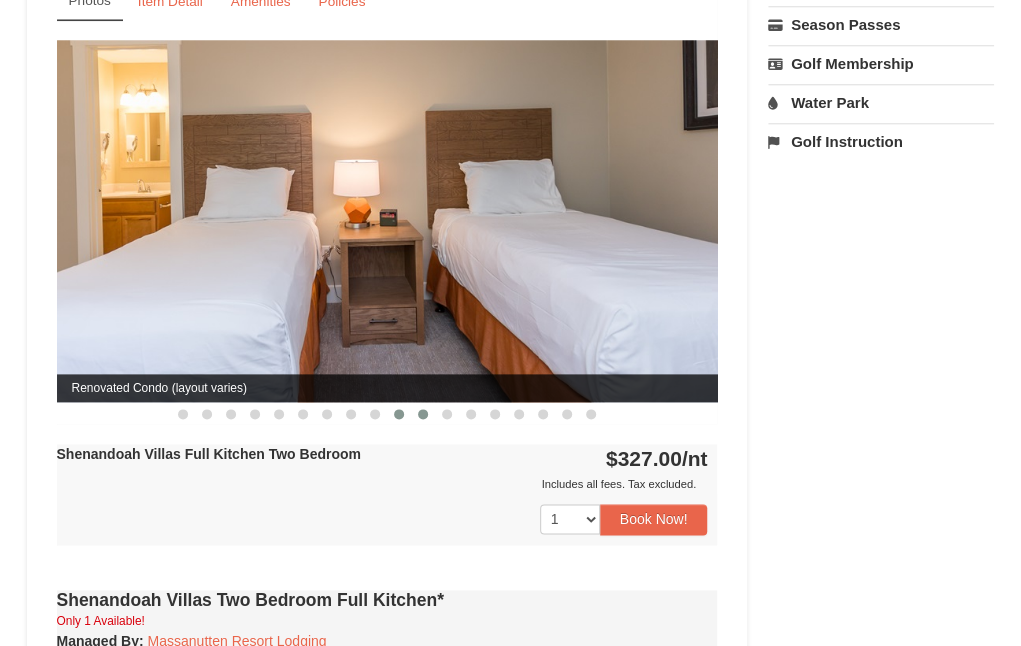 click at bounding box center (423, 414) 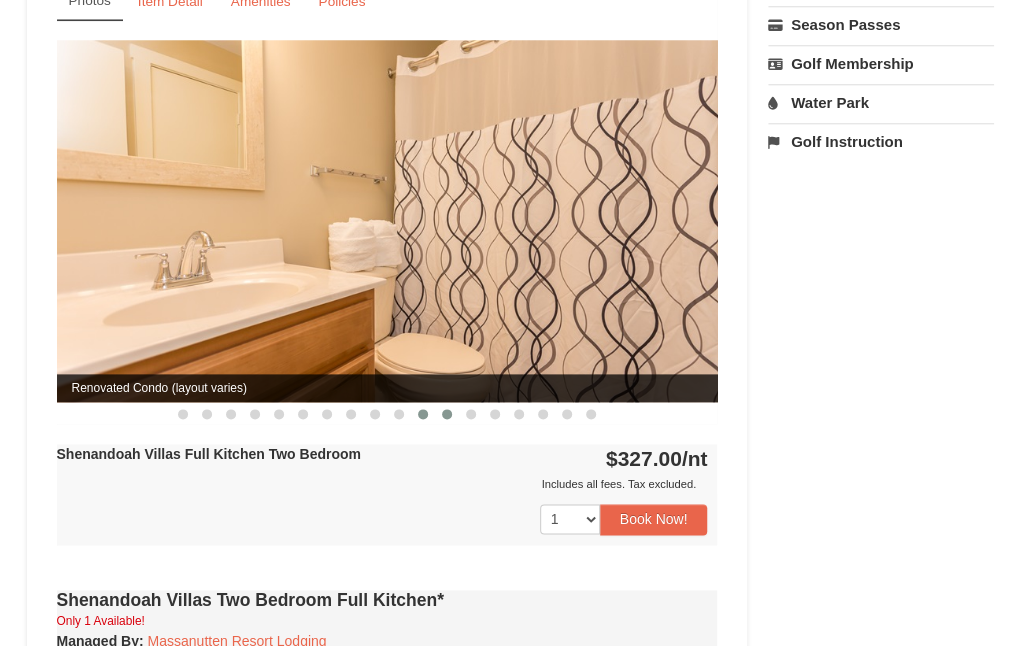 click at bounding box center (447, 414) 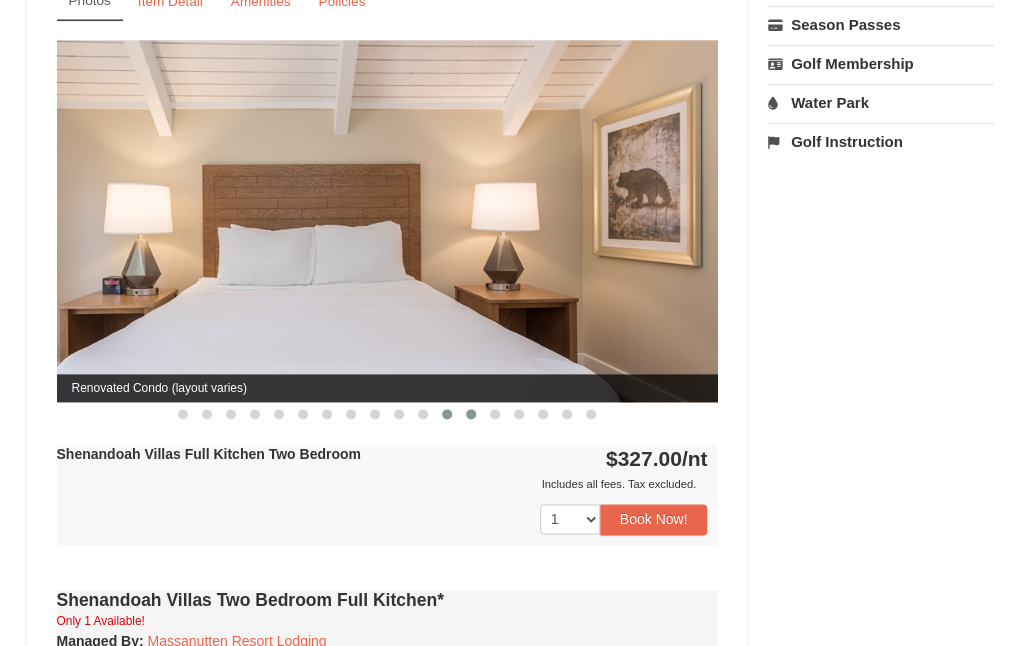 click at bounding box center [471, 414] 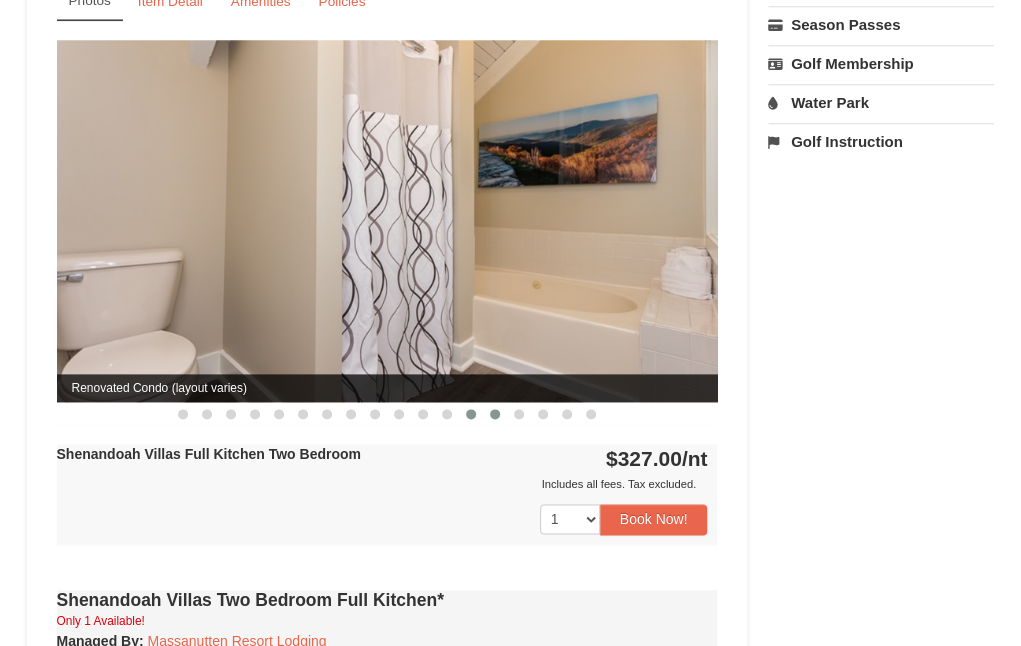 click at bounding box center (495, 414) 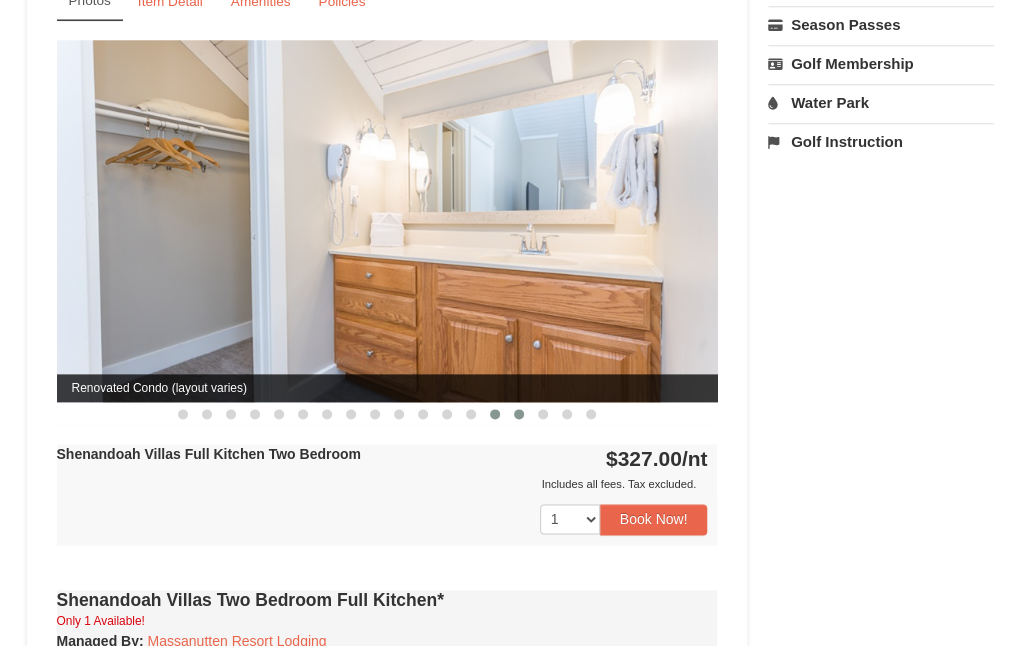 click at bounding box center (519, 414) 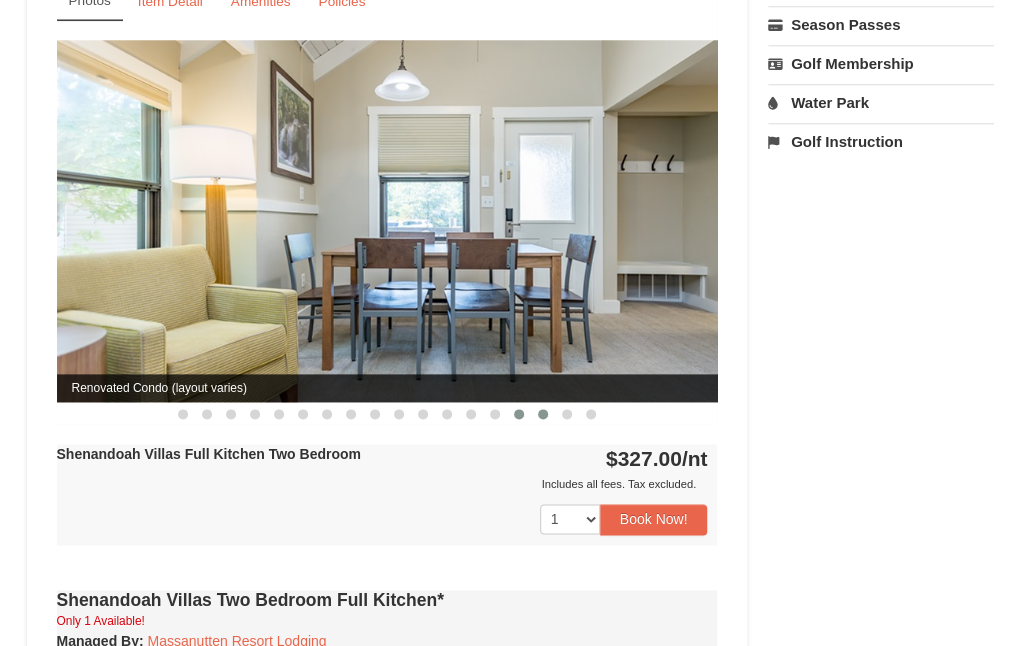 click at bounding box center (543, 414) 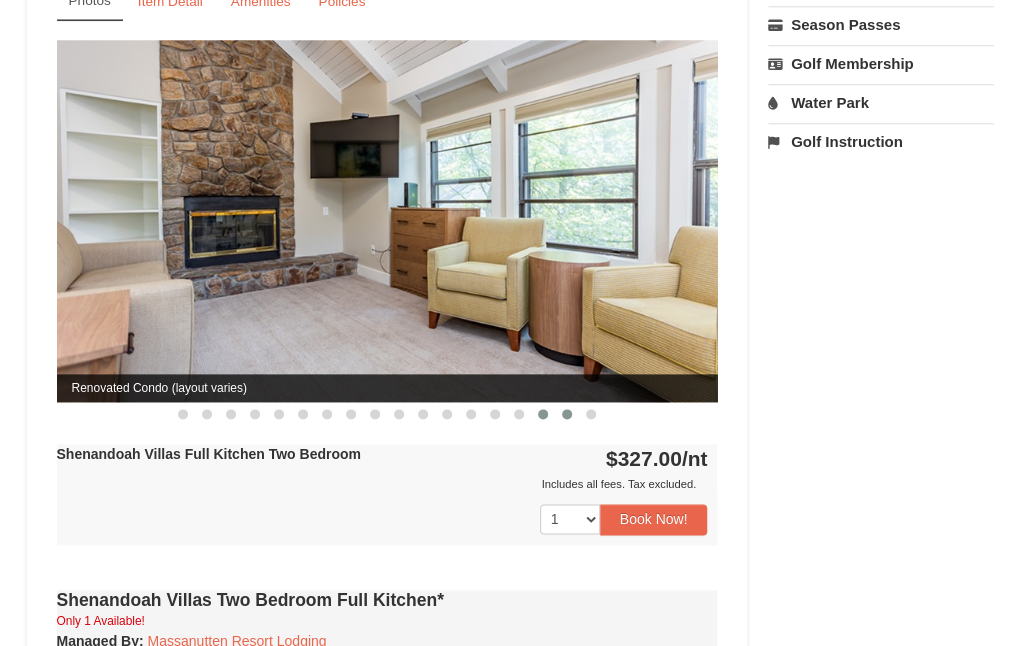 click at bounding box center [567, 414] 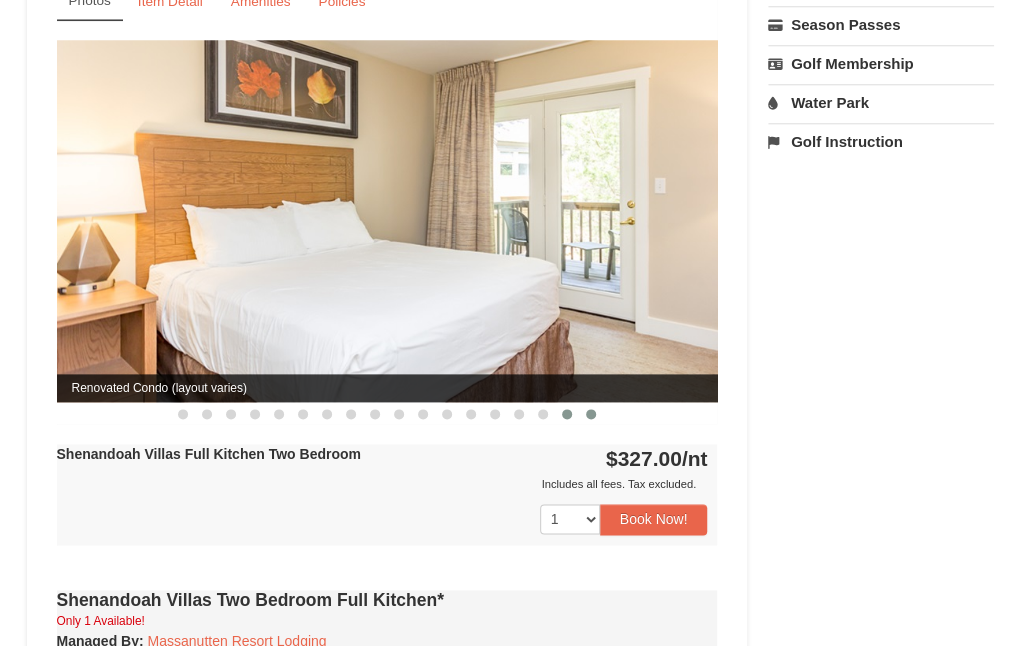 click at bounding box center [591, 414] 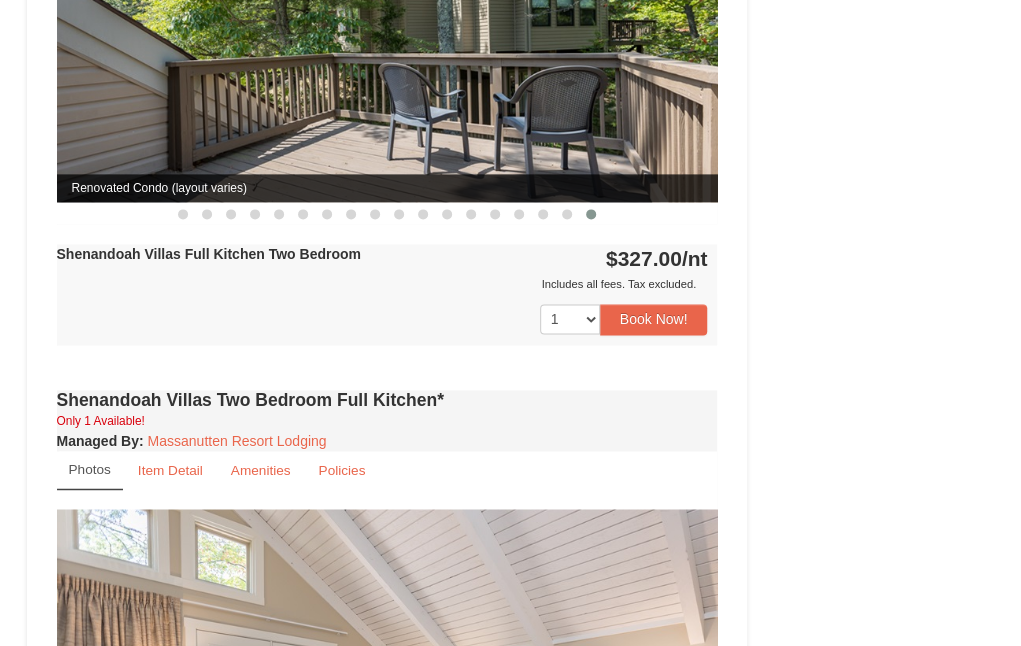 scroll, scrollTop: 1100, scrollLeft: 0, axis: vertical 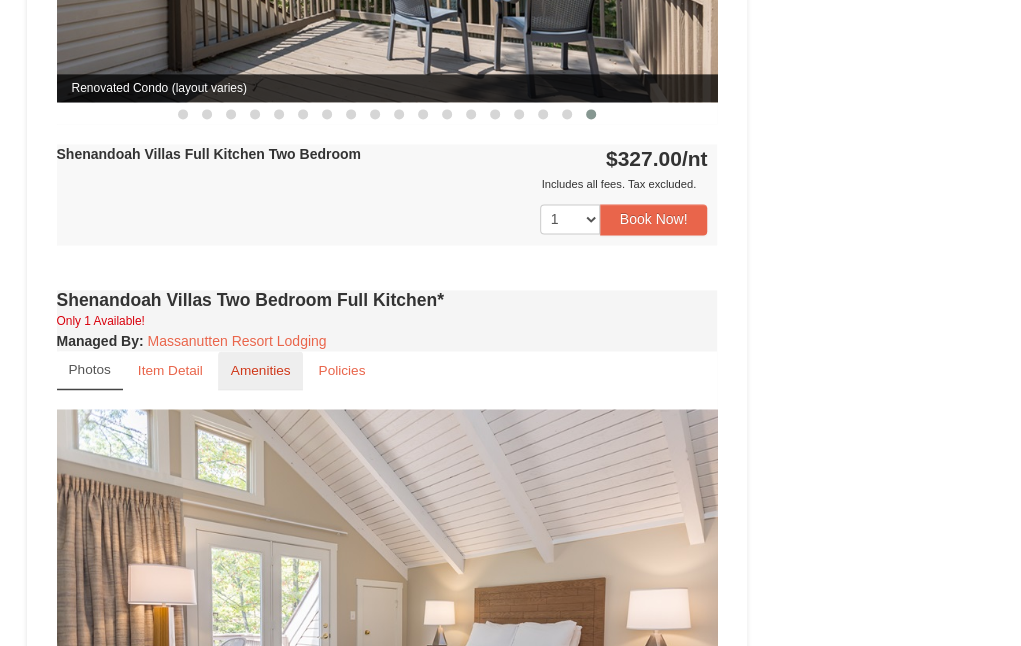 click on "Amenities" at bounding box center (261, 370) 